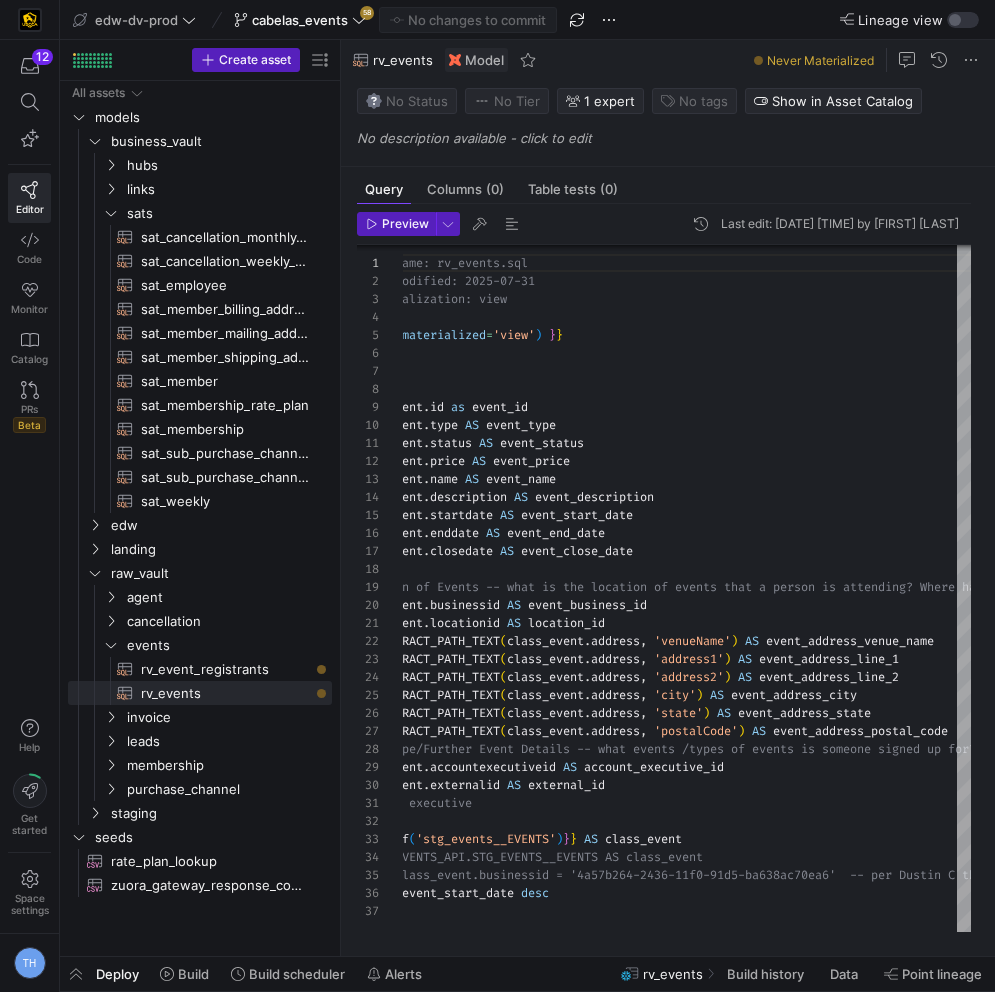 scroll, scrollTop: 0, scrollLeft: 0, axis: both 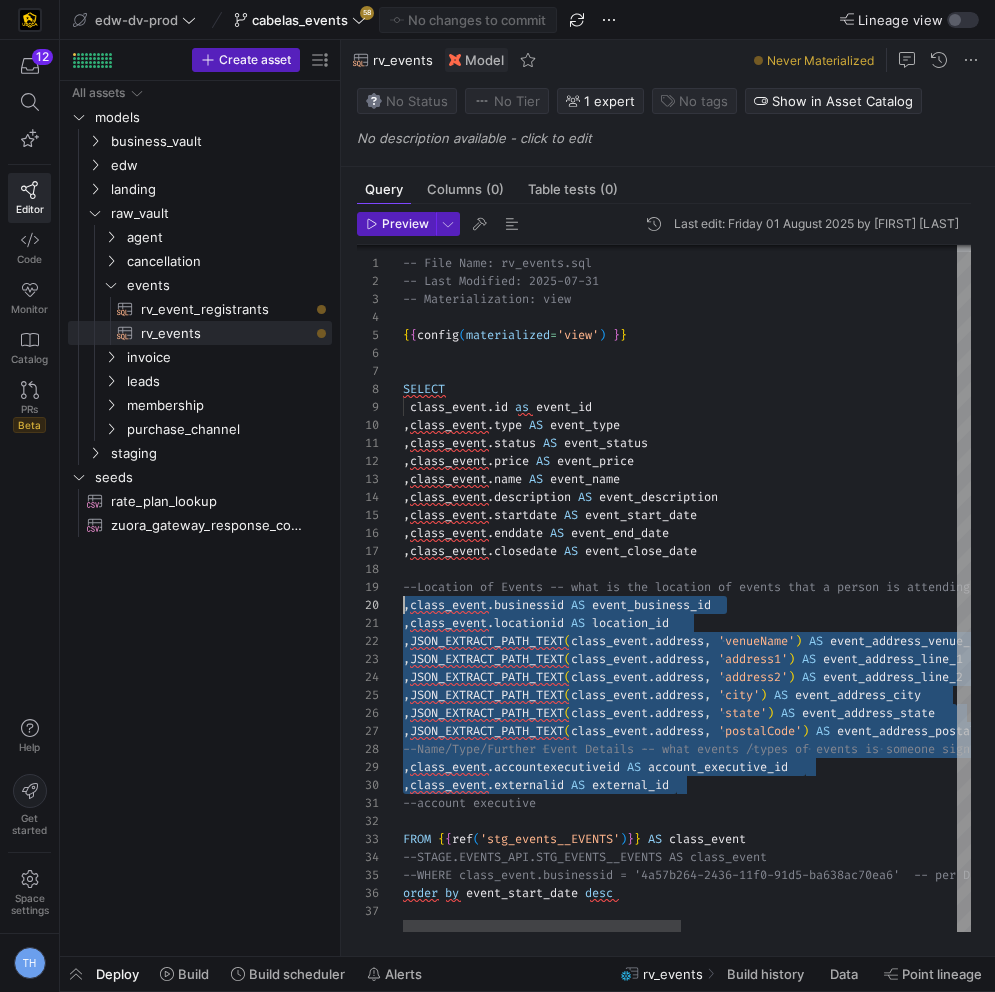 drag, startPoint x: 695, startPoint y: 788, endPoint x: 337, endPoint y: 599, distance: 404.82712 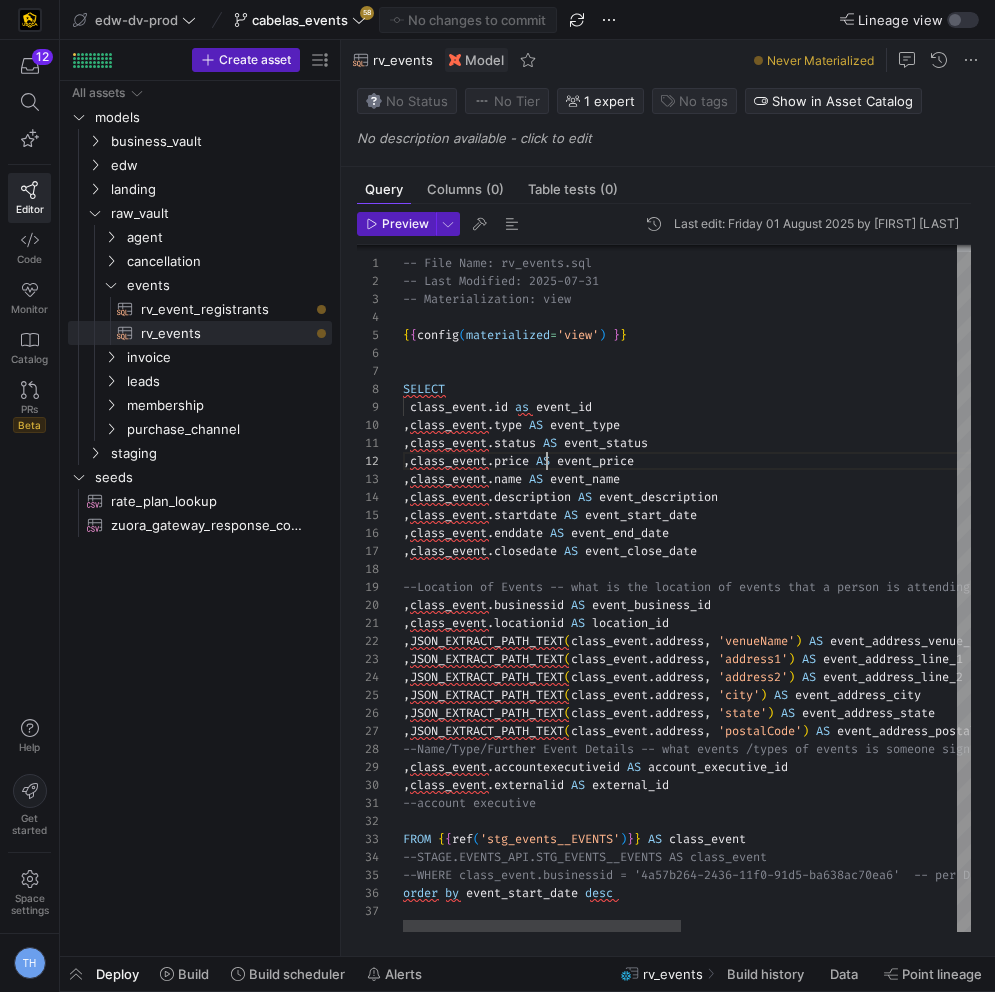 click on "--  File  Name:  rv_events.sql --  Last  Modified:  2025-07-31 --  Materialization:  view { { config ( materialized = 'view' )  } }
SELECT
class_event . id  as  event_id ,
class_event . type  AS   event_type ,
class_event . status  AS   event_status ,
class_event . price  AS   event_price ,
class_event . name  AS   event_name ,
class_event . description  AS   event_description ,
class_event . startdate  AS   event_start_date ,
class_event . enddate  AS   event_end_date ,
class_event . closedate  AS   event_close_date
--Location of Events -- what is the location of ev ents that a person is attending? Where has a perso n all attended past events?
, class_event . businessid  AS   event_business_id ,
class_event . locationid  AS   location_id ,
JSON_EXTRACT_PATH_TEXT ( class_event . address ,  'venueName' )  AS   event_address_venue_name ,
JSON_EXTRACT_PATH_TEXT ( class_event . address ,  'address1' )  AS   event_address_line_1 ,
( . ," at bounding box center (967, 585) 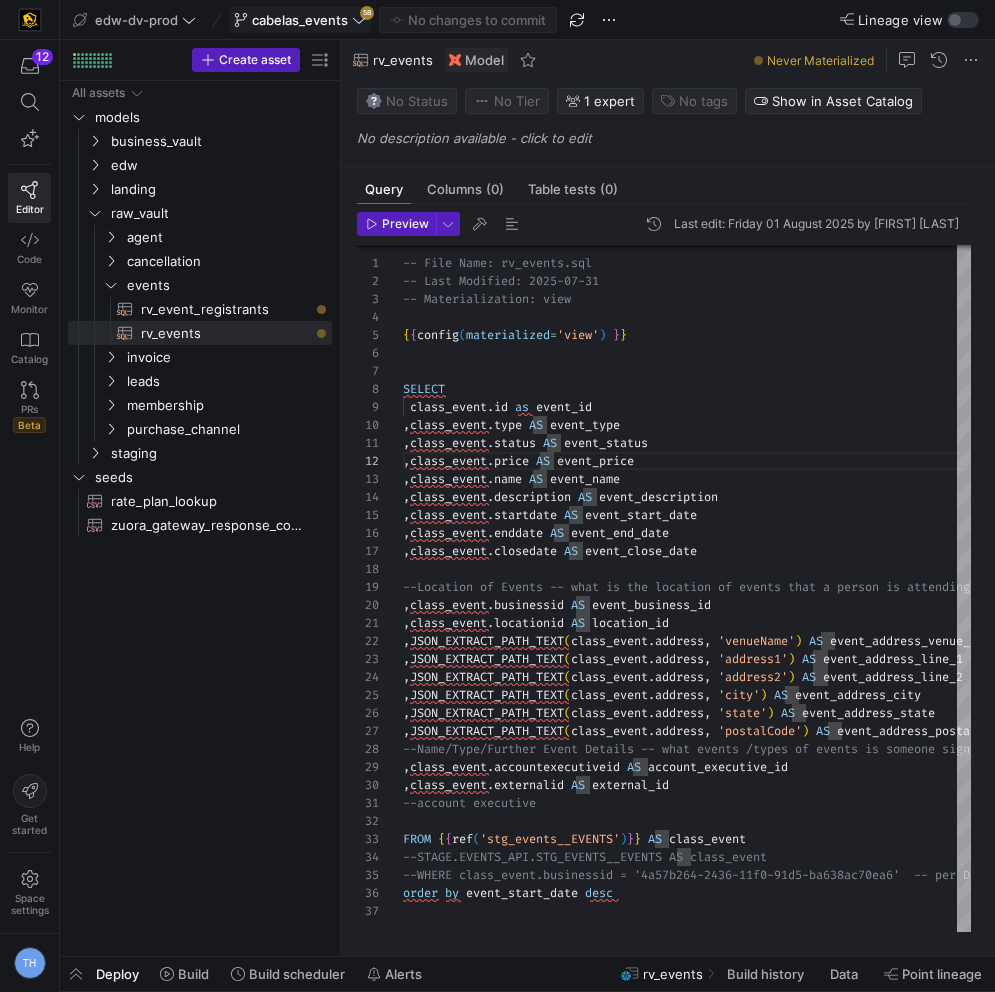 click on "cabelas_events" 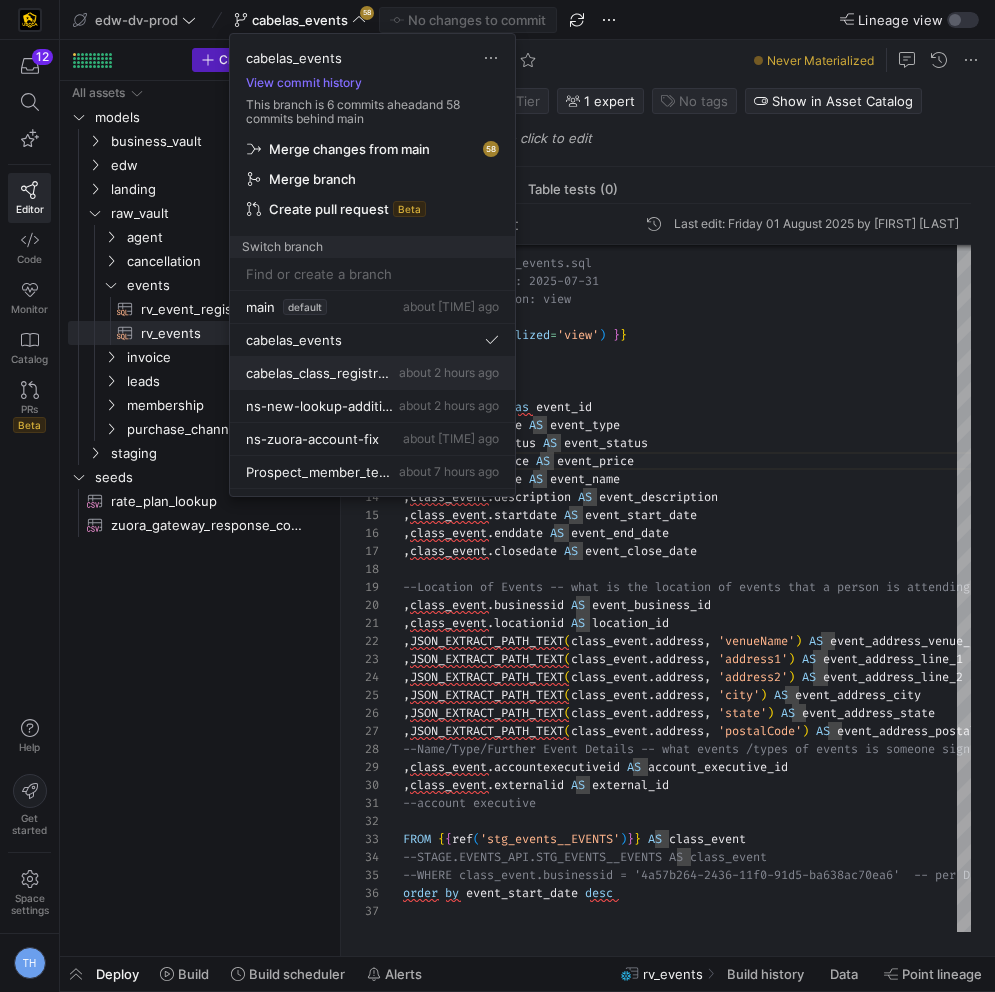 click on "cabelas_class_registration" at bounding box center (320, 373) 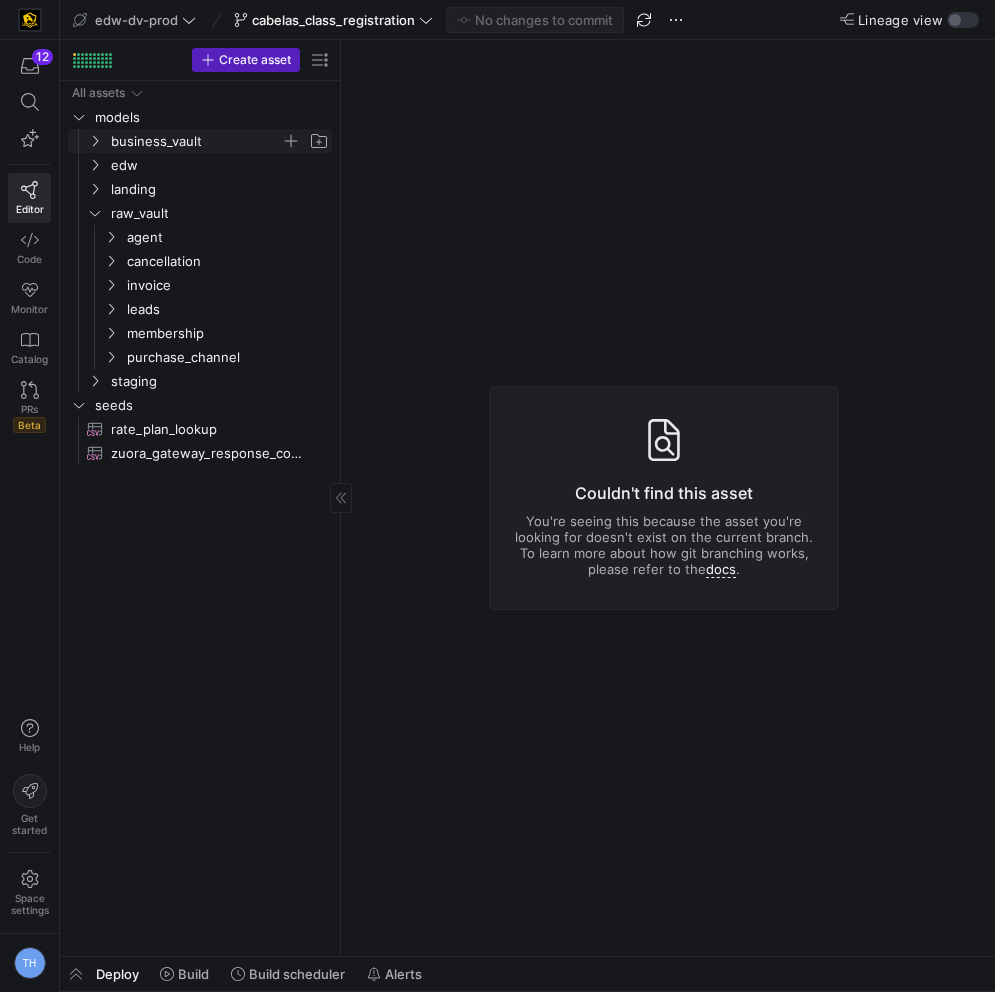 click on "business_vault" 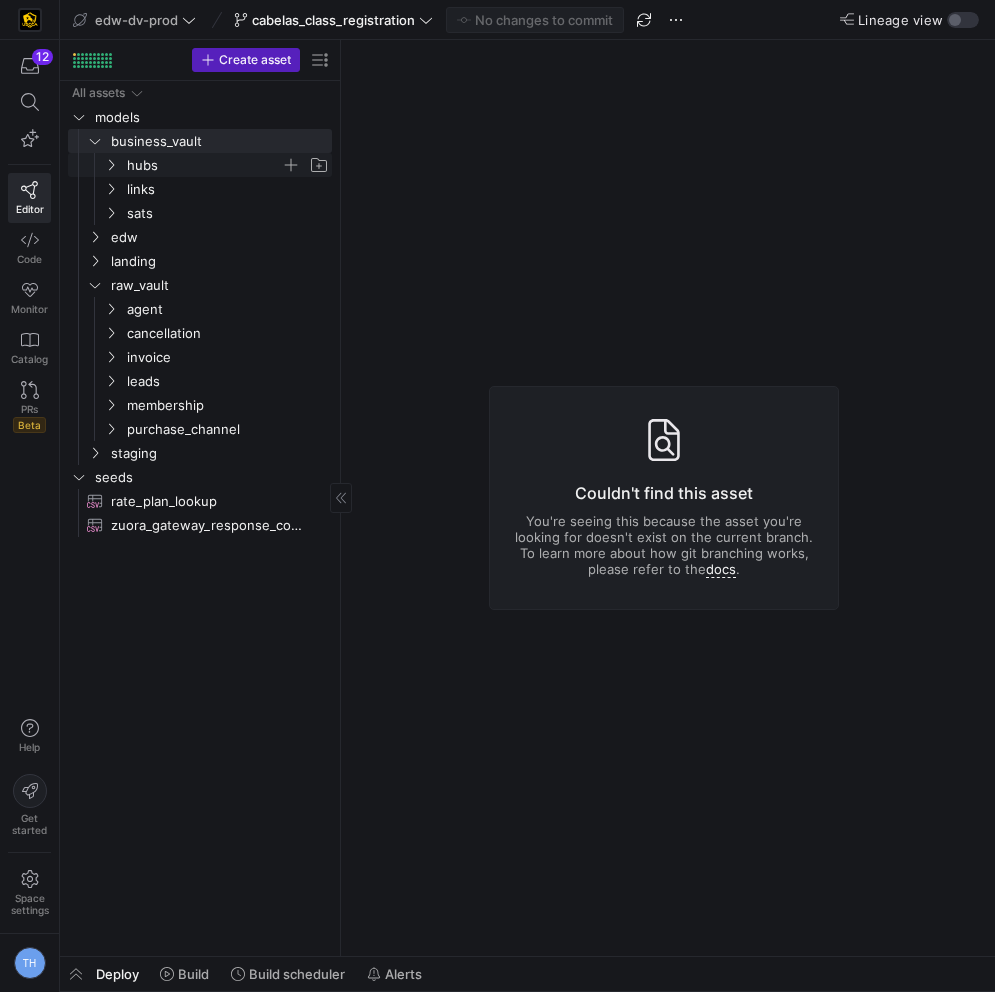 click on "hubs" 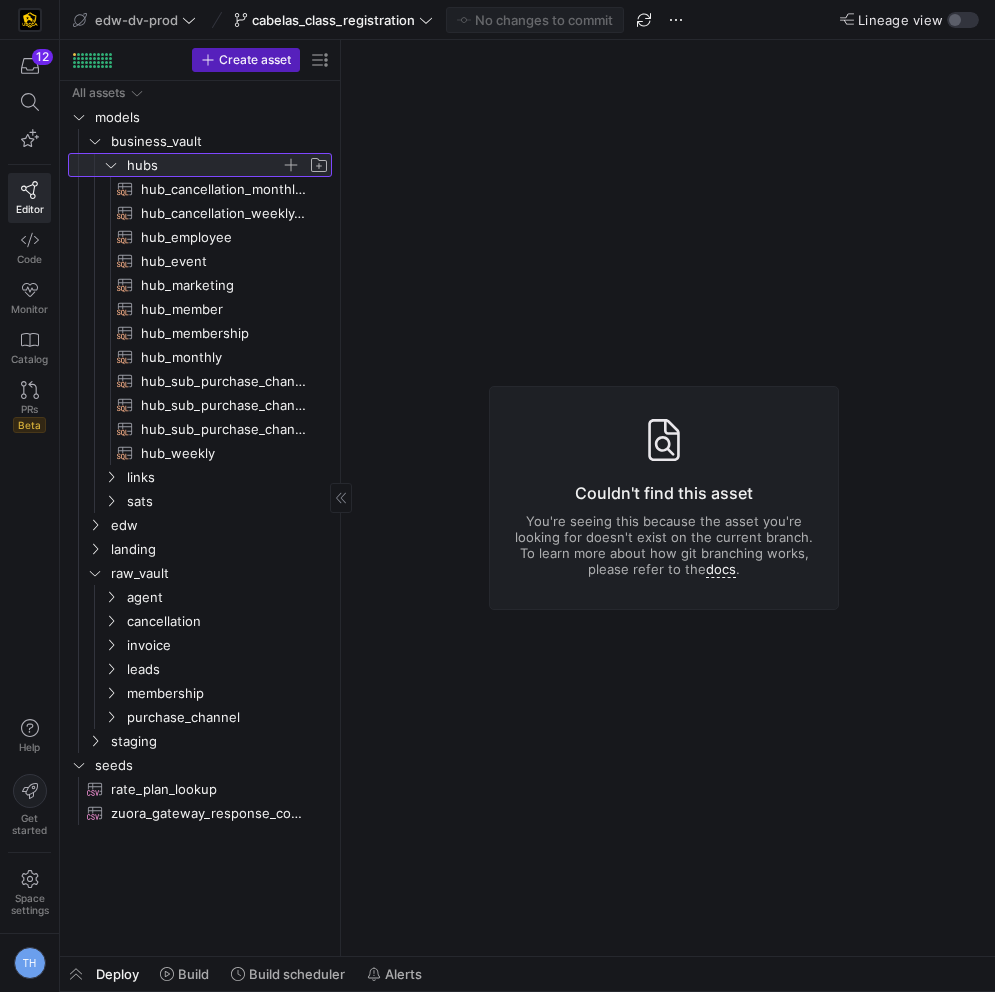 click on "hubs" 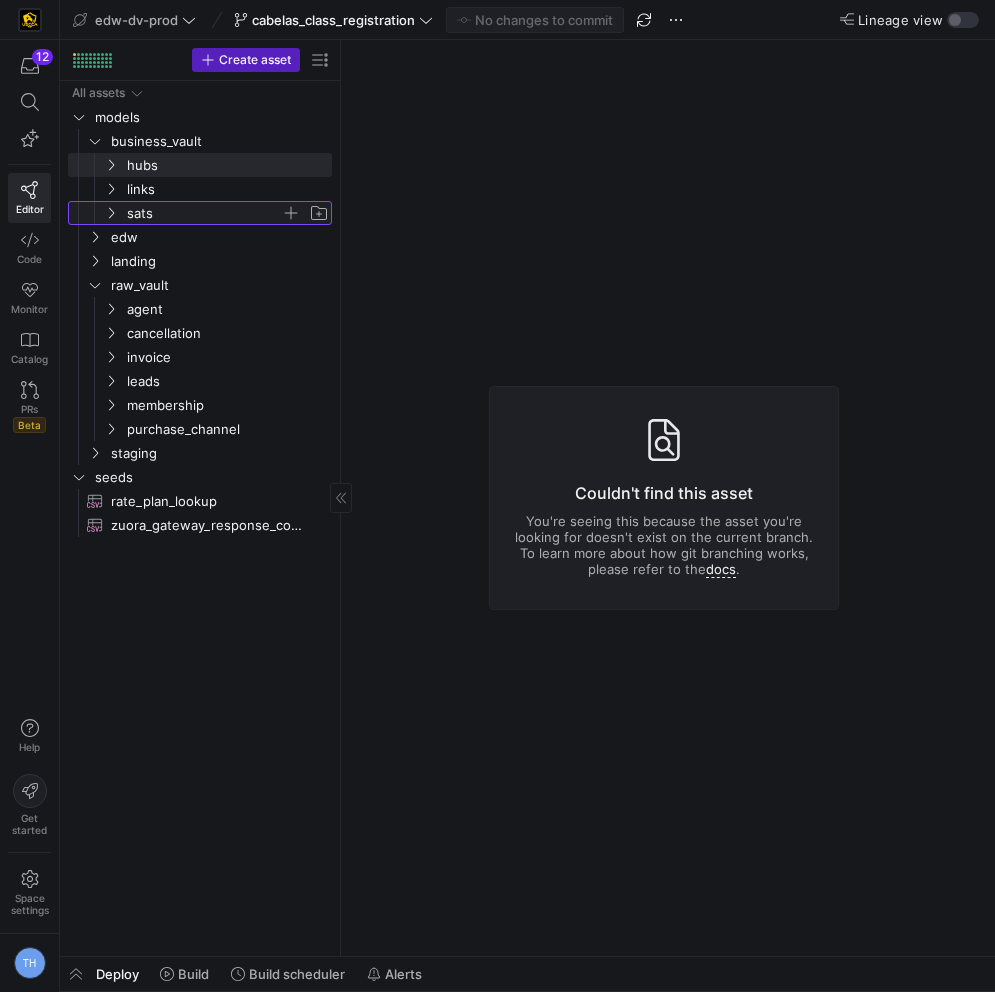 click on "sats" 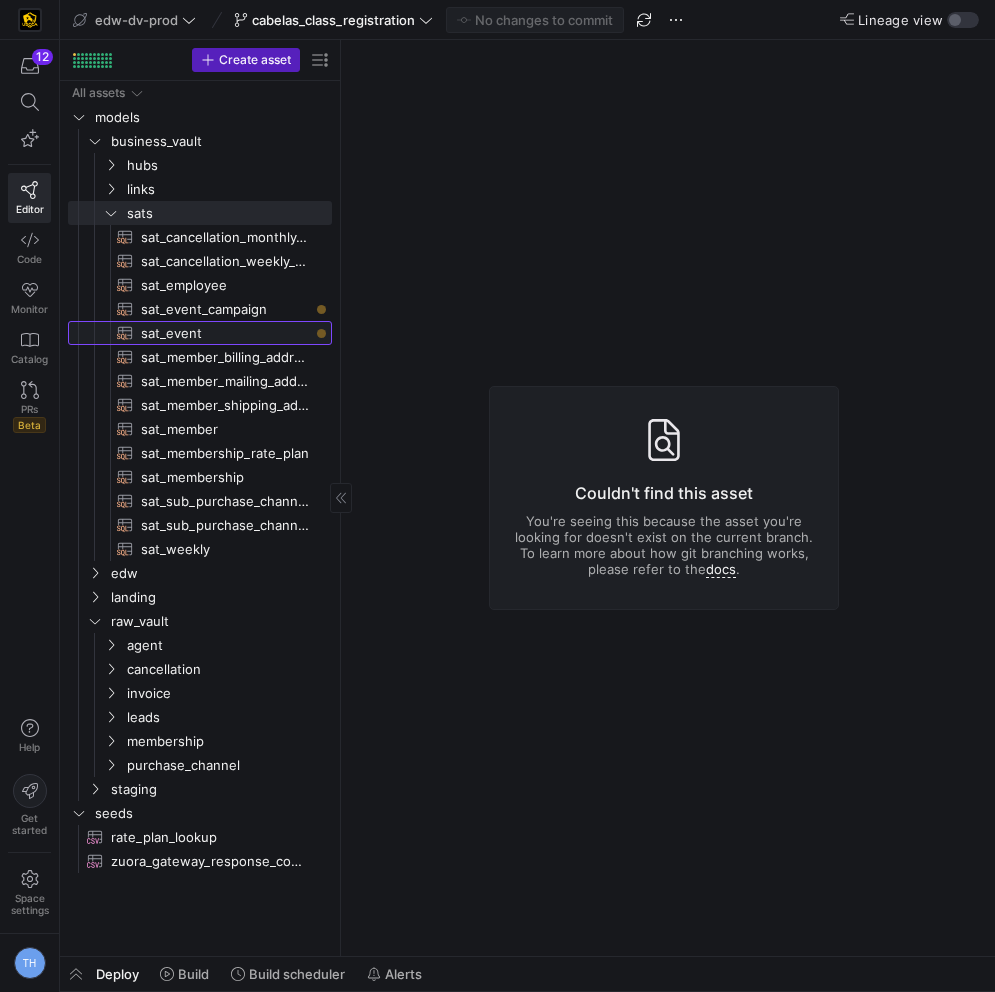 click on "sat_event​​​​​​​​​​" 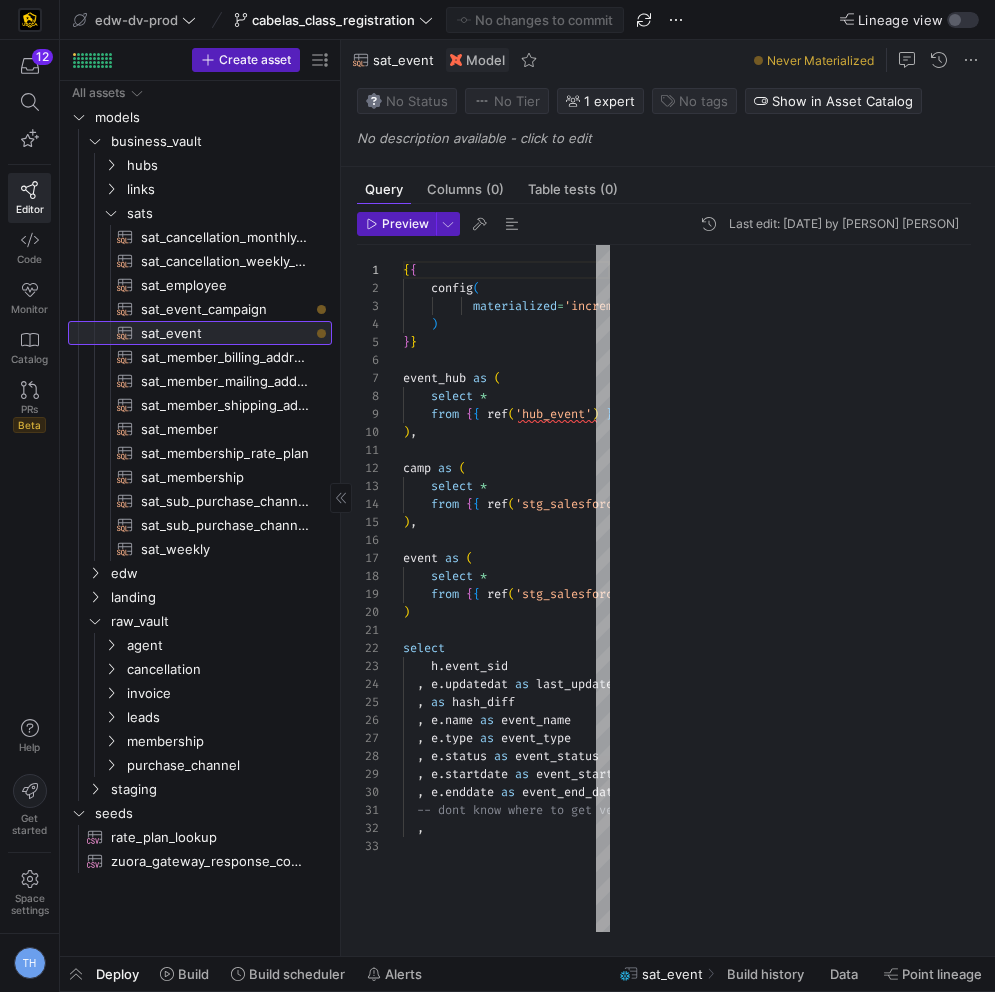 scroll, scrollTop: 180, scrollLeft: 0, axis: vertical 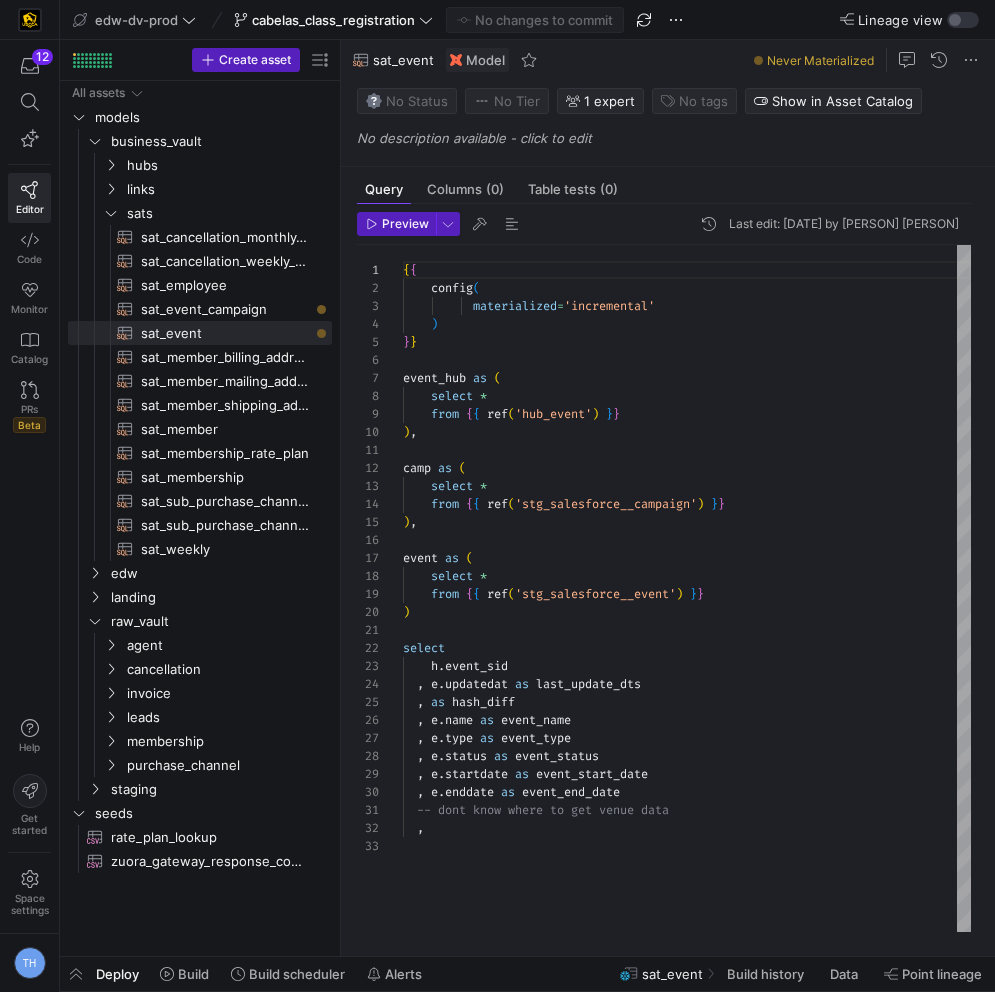 click on "{ {      config (            materialized = 'incremental'      ) } } event_hub   as   (      select   *      from   { {   ref ( 'hub_event' )   } } ) , camp   as   (      select   *      from   { {   ref ( 'stg_salesforce__campaign' )   } } ) , event   as   (      select   *      from   { {   ref ( 'stg_salesforce__event' )   } } ) select        h . event_sid    ,   e . updatedat   as   last_update_dts    ,   as   hash_diff    ,   e . name   as   event_name    ,   e . type   as   event_type    ,   e . status   as   event_status    ,   e . startdate   as   event_start_date    ,   e . enddate   as   event_end_date    -- dont know where to get venue data    ," at bounding box center [687, 588] 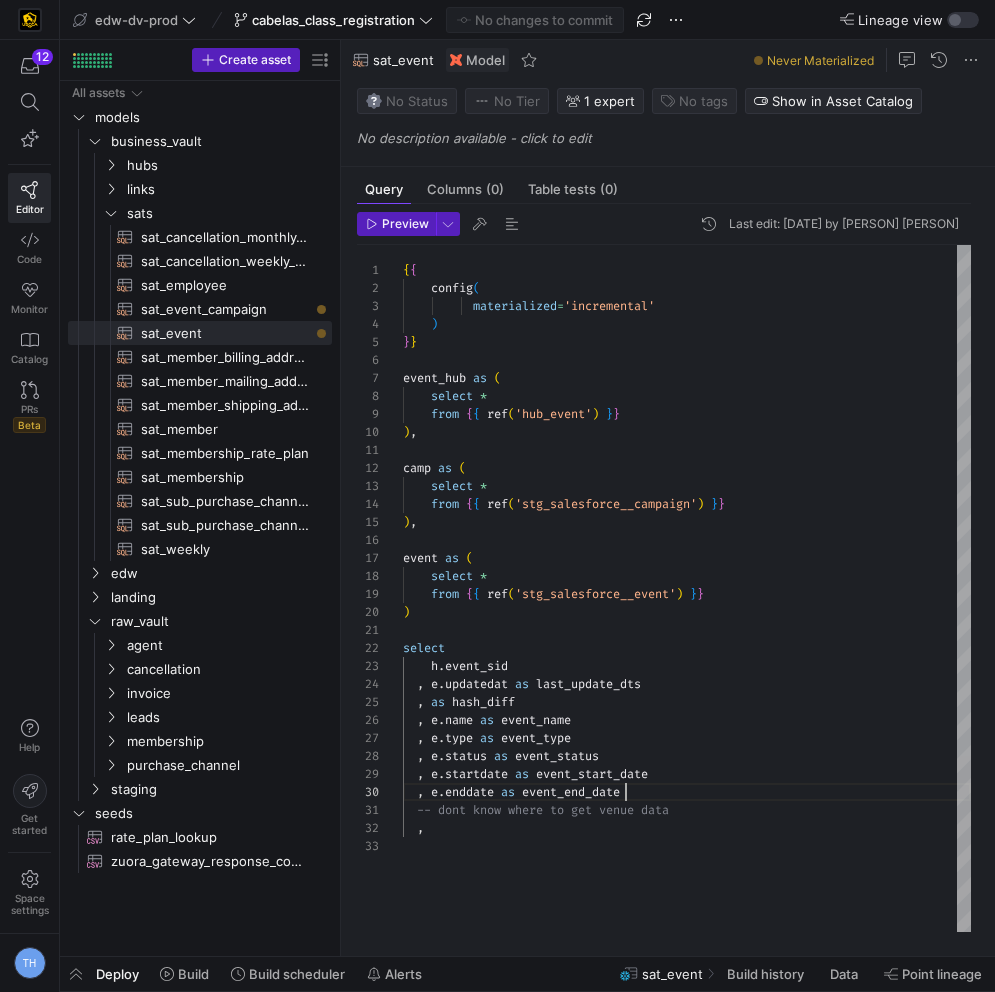 scroll, scrollTop: 162, scrollLeft: 223, axis: both 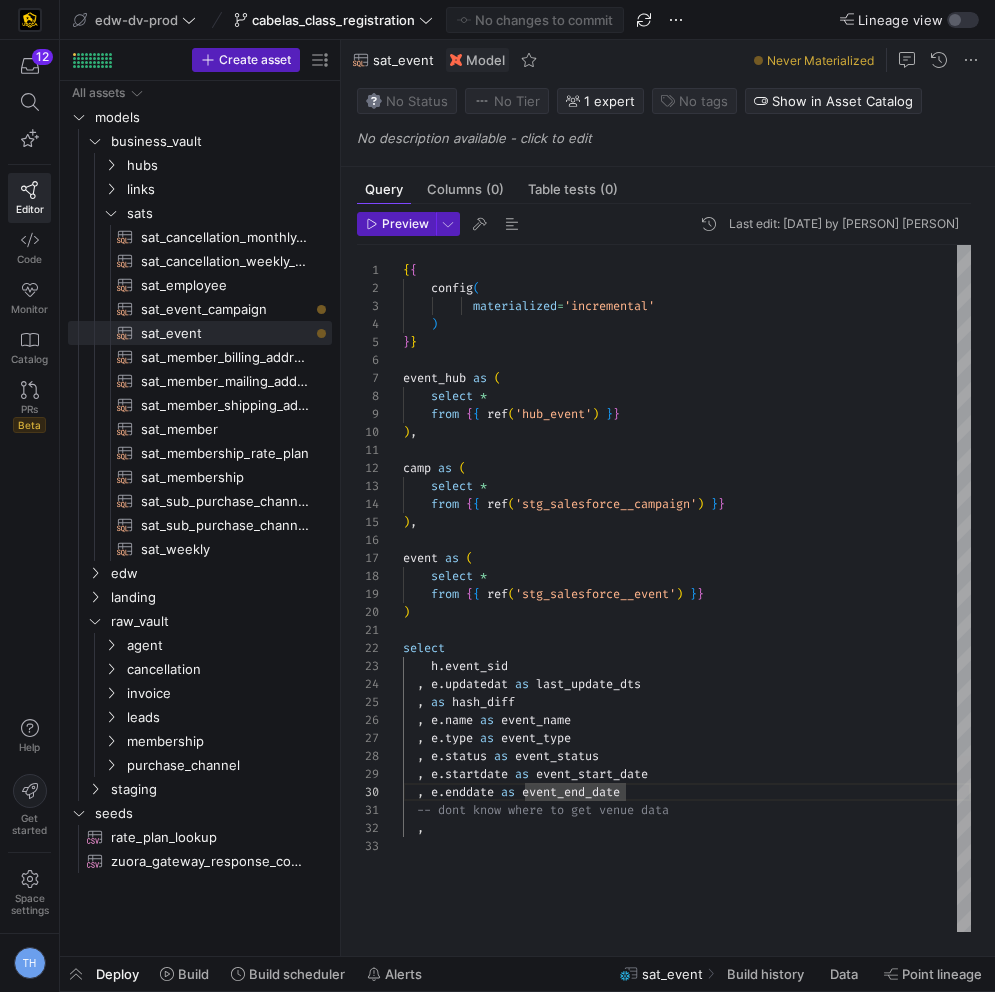 click on "{ {      config (            materialized = 'incremental'      ) } } event_hub   as   (      select   *      from   { {   ref ( 'hub_event' )   } } ) , camp   as   (      select   *      from   { {   ref ( 'stg_salesforce__campaign' )   } } ) , event   as   (      select   *      from   { {   ref ( 'stg_salesforce__event' )   } } ) select        h . event_sid    ,   e . updatedat   as   last_update_dts    ,   as   hash_diff    ,   e . name   as   event_name    ,   e . type   as   event_type    ,   e . status   as   event_status    ,   e . startdate   as   event_start_date    ,   e . enddate   as   event_end_date    -- dont know where to get venue data    ," at bounding box center (687, 588) 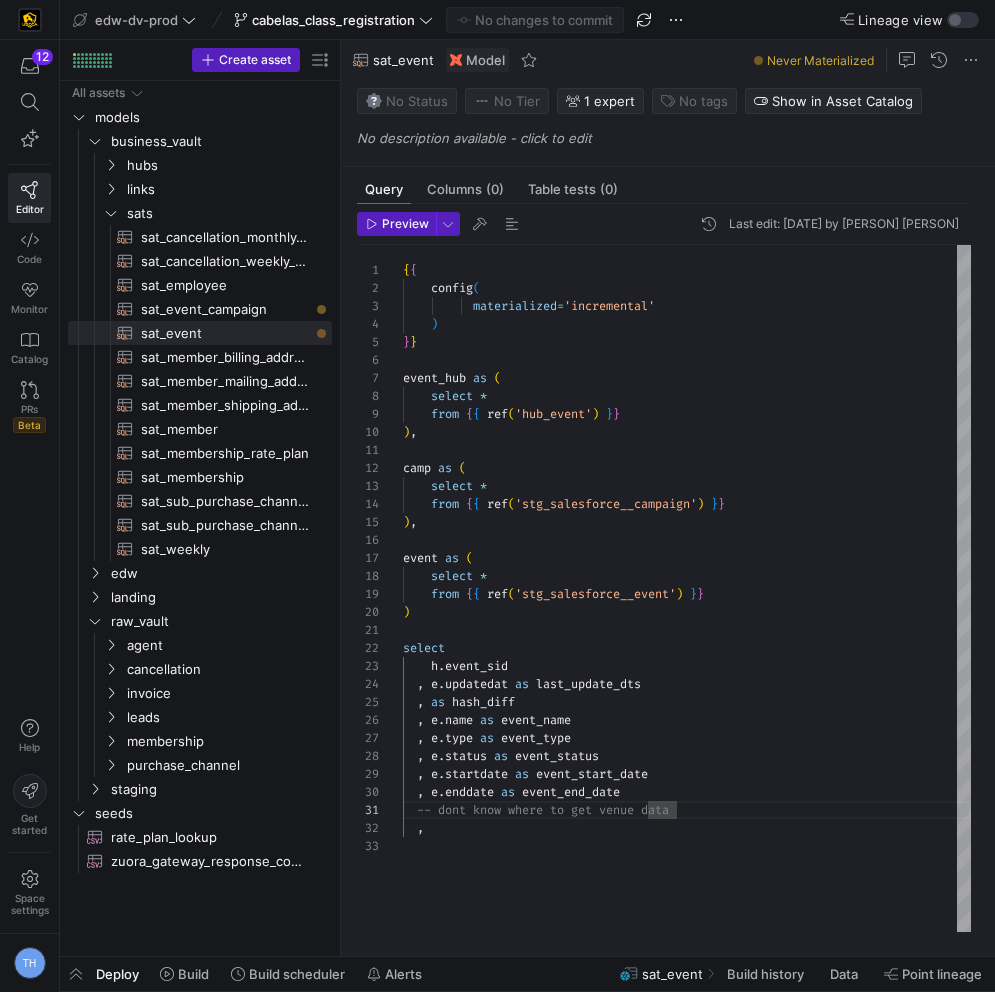 click on "{ {      config (            materialized = 'incremental'      ) } } event_hub   as   (      select   *      from   { {   ref ( 'hub_event' )   } } ) , camp   as   (      select   *      from   { {   ref ( 'stg_salesforce__campaign' )   } } ) , event   as   (      select   *      from   { {   ref ( 'stg_salesforce__event' )   } } ) select        h . event_sid    ,   e . updatedat   as   last_update_dts    ,   as   hash_diff    ,   e . name   as   event_name    ,   e . type   as   event_type    ,   e . status   as   event_status    ,   e . startdate   as   event_start_date    ,   e . enddate   as   event_end_date    -- dont know where to get venue data    ," at bounding box center (687, 588) 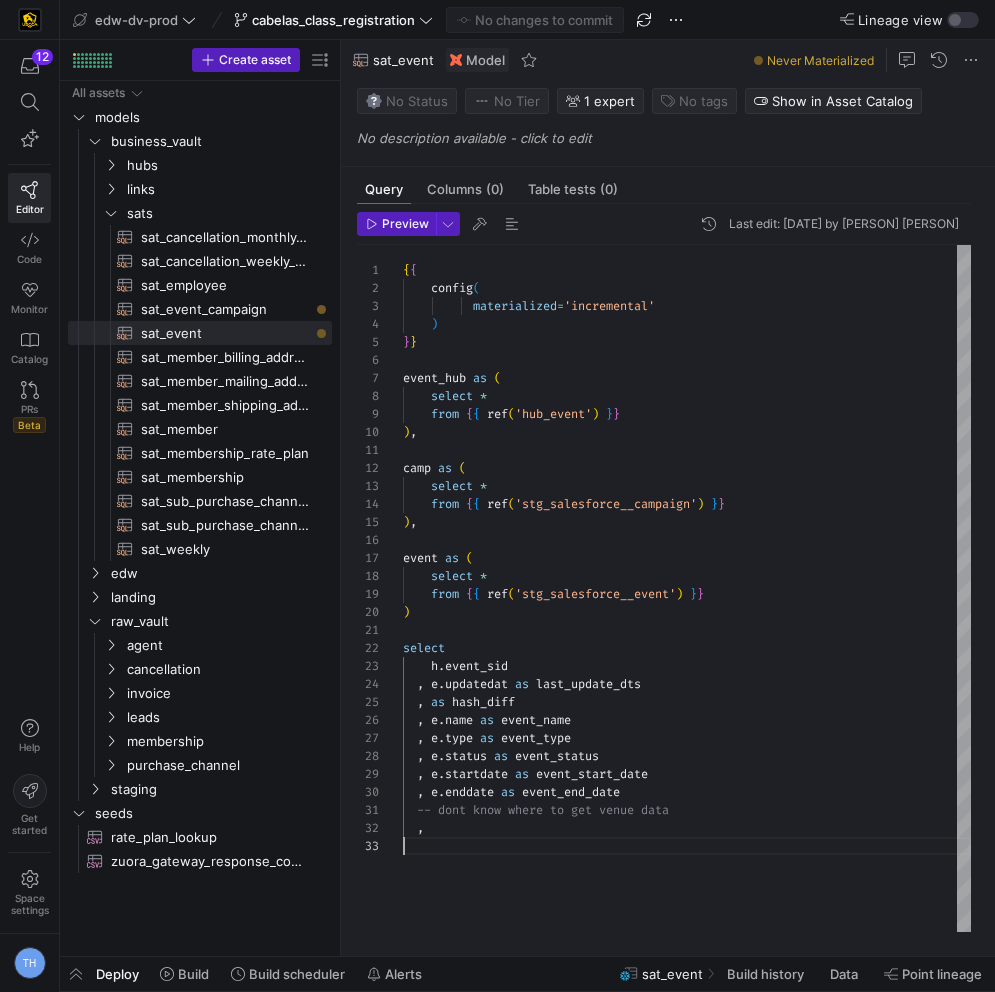 scroll, scrollTop: 18, scrollLeft: 29, axis: both 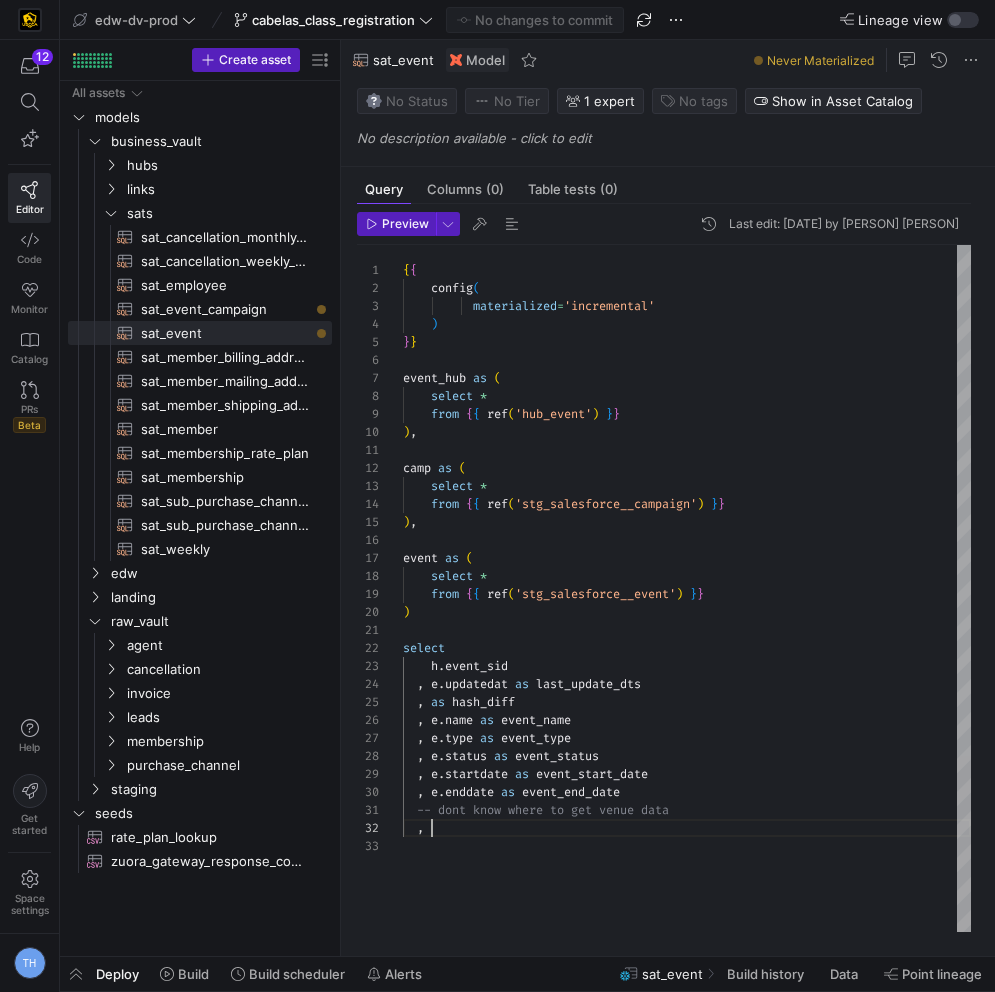 click on "{ {      config (            materialized = 'incremental'      ) } } event_hub   as   (      select   *      from   { {   ref ( 'hub_event' )   } } ) , camp   as   (      select   *      from   { {   ref ( 'stg_salesforce__campaign' )   } } ) , event   as   (      select   *      from   { {   ref ( 'stg_salesforce__event' )   } } ) select        h . event_sid    ,   e . updatedat   as   last_update_dts    ,   as   hash_diff    ,   e . name   as   event_name    ,   e . type   as   event_type    ,   e . status   as   event_status    ,   e . startdate   as   event_start_date    ,   e . enddate   as   event_end_date    -- dont know where to get venue data    ," at bounding box center [687, 588] 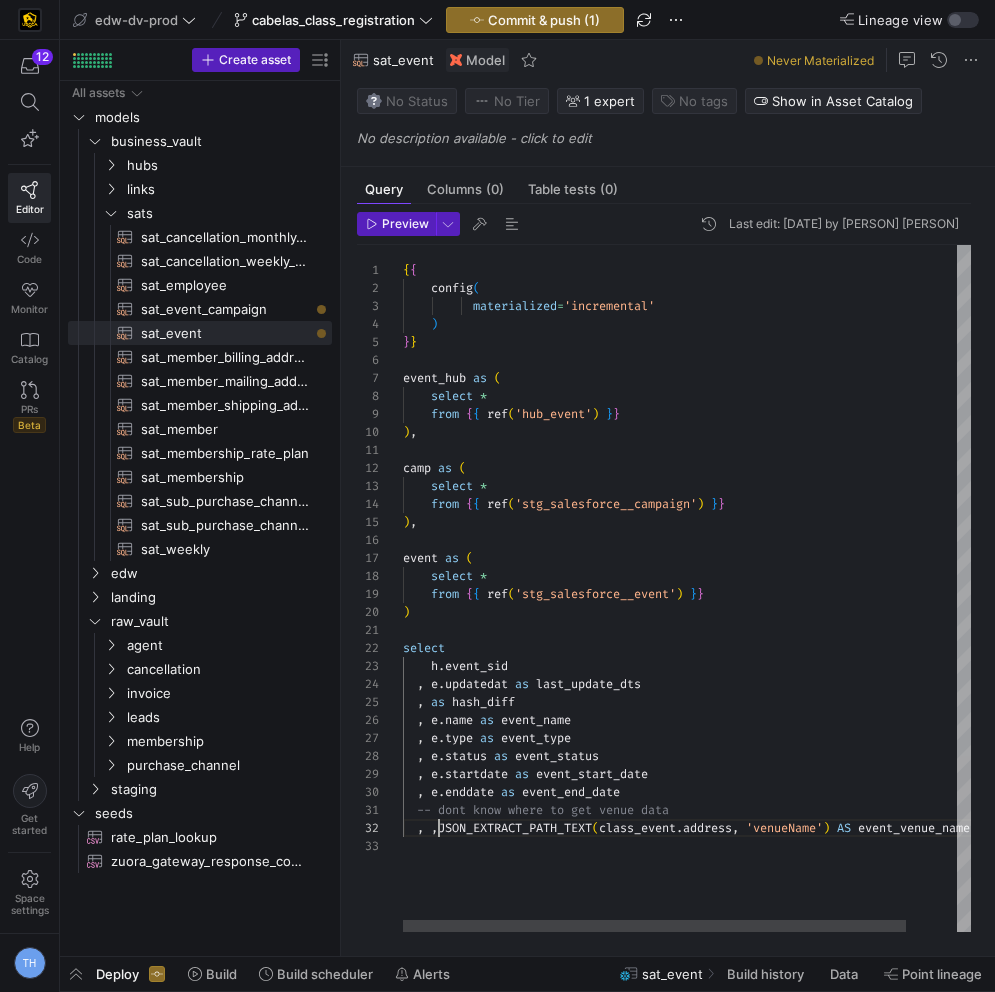click on "{ {      config (            materialized = 'incremental'      ) } } event_hub   as   (      select   *      from   { {   ref ( 'hub_event' )   } } ) , camp   as   (      select   *      from   { {   ref ( 'stg_salesforce__campaign' )   } } ) , event   as   (      select   *      from   { {   ref ( 'stg_salesforce__event' )   } } ) select        h . event_sid    ,   e . updatedat   as   last_update_dts    ,   as   hash_diff    ,   e . name   as   event_name    ,   e . type   as   event_type    ,   e . status   as   event_status    ,   e . startdate   as   event_start_date    ,   e . enddate   as   event_end_date    -- dont know where to get venue data    ,   , JSON_EXTRACT_PATH_TEXT ( class_event . address ,   'venueName' )   AS   event_venue_name" at bounding box center [715, 588] 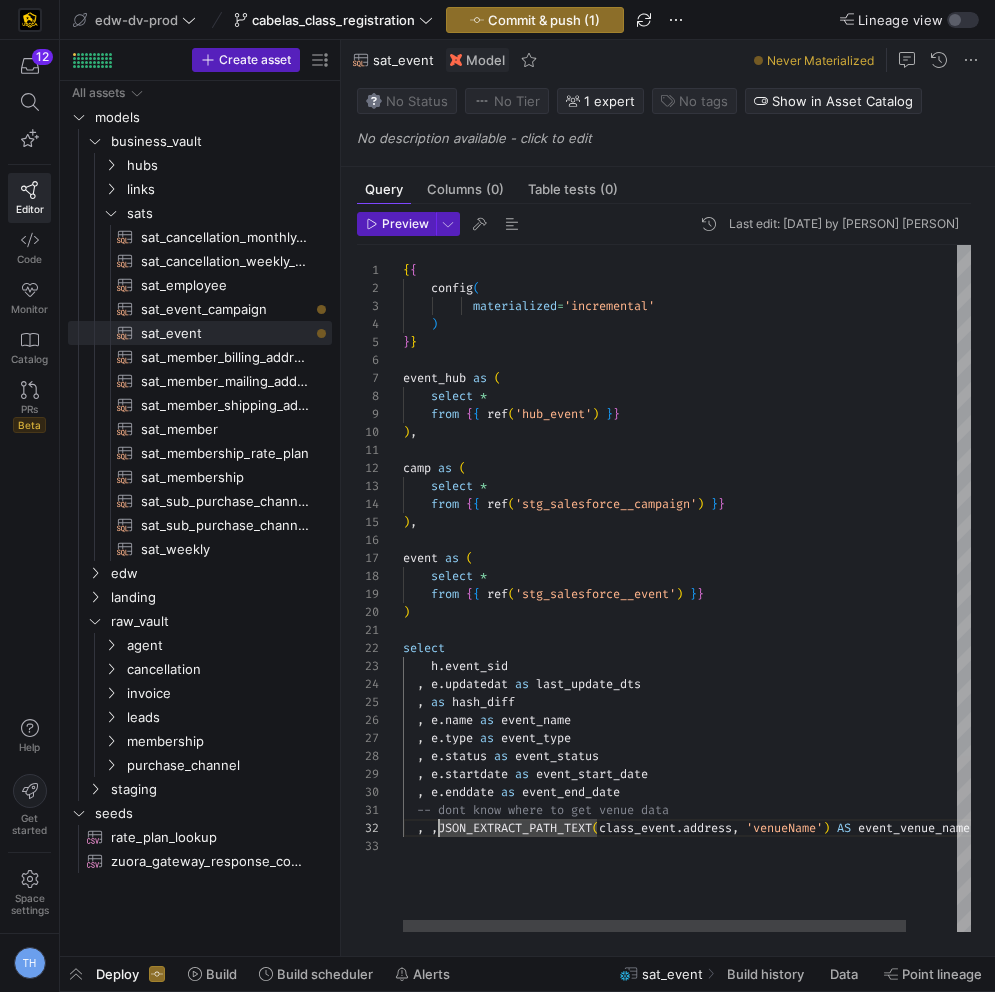 type on "-- dont know where to get venue data
, JSON_EXTRACT_PATH_TEXT(class_event.address, 'venueName') AS event_venue_name" 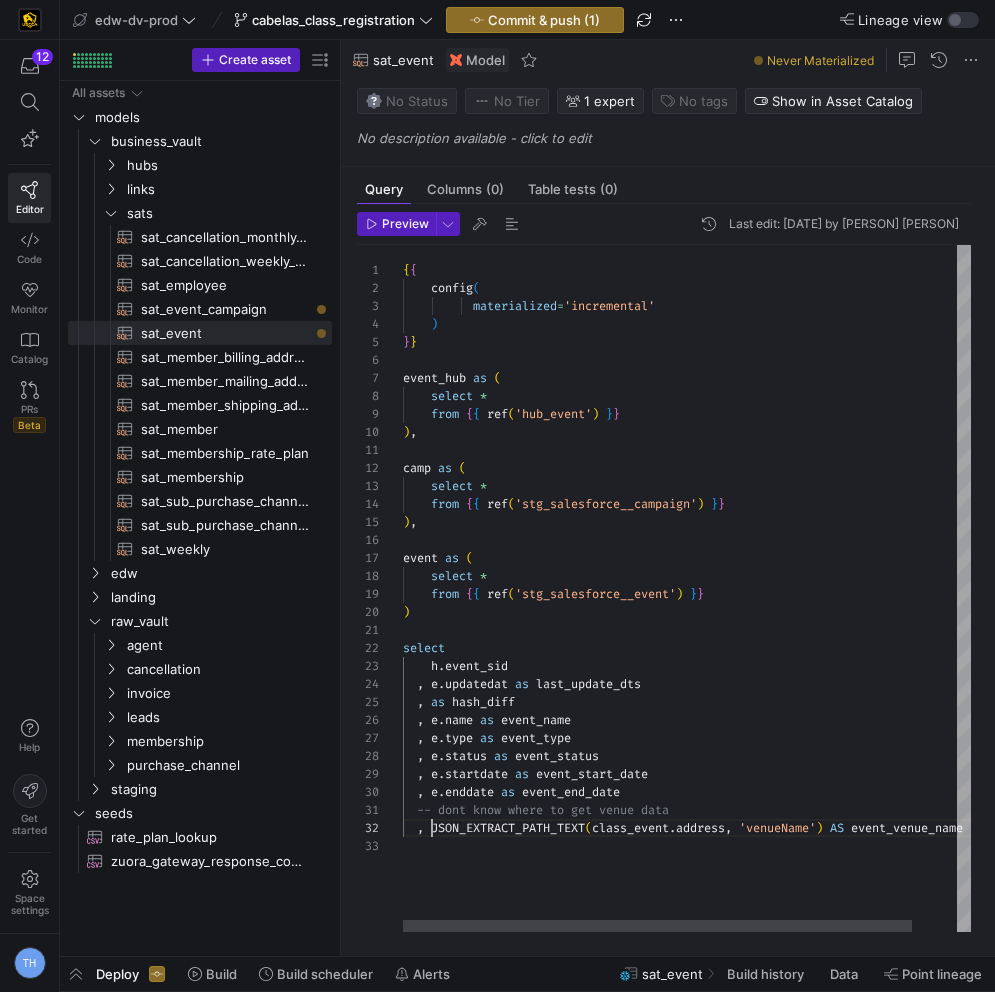 scroll, scrollTop: 18, scrollLeft: 29, axis: both 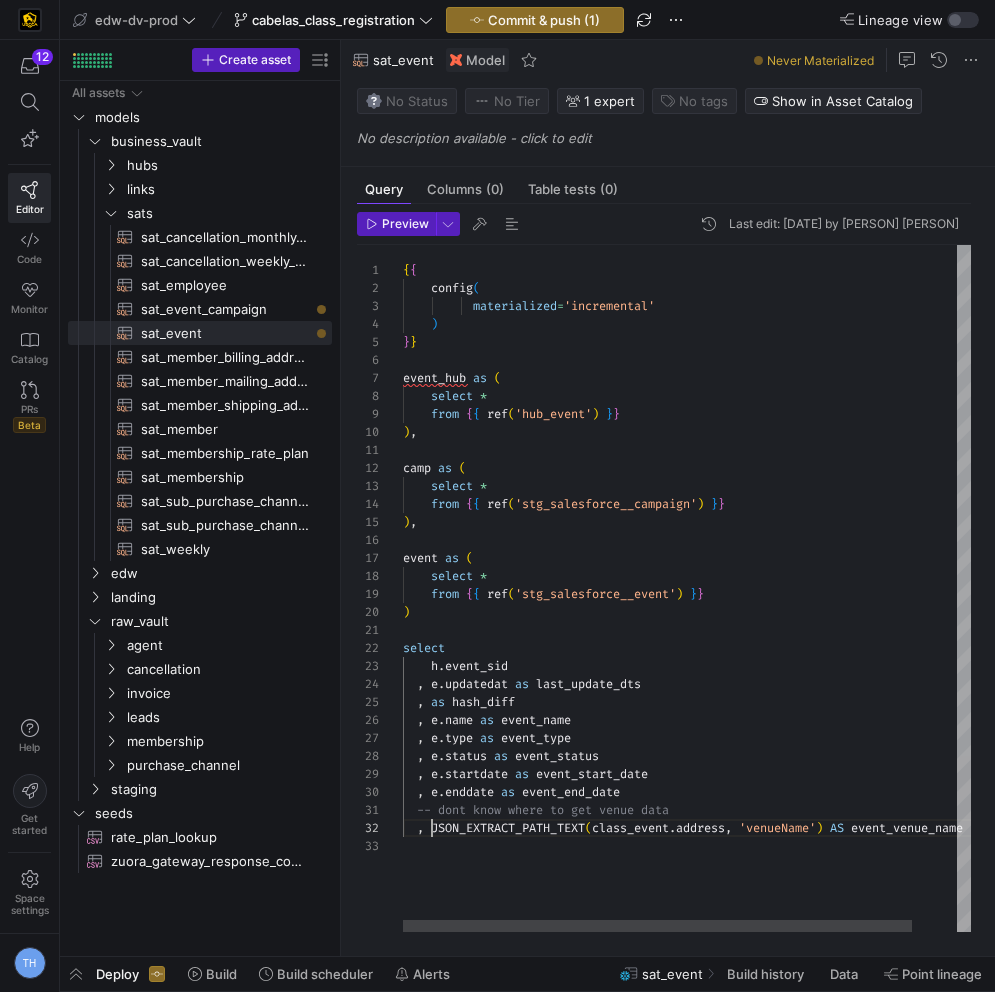 click on "{ {      config (            materialized = 'incremental'      ) } } event_hub   as   (      select   *      from   { {   ref ( 'hub_event' )   } } ) , camp   as   (      select   *      from   { {   ref ( 'stg_salesforce__campaign' )   } } ) , event   as   (      select   *      from   { {   ref ( 'stg_salesforce__event' )   } } ) select        h . event_sid    ,   e . updatedat   as   last_update_dts    ,   as   hash_diff    ,   e . name   as   event_name    ,   e . type   as   event_type    ,   e . status   as   event_status    ,   e . startdate   as   event_start_date    ,   e . enddate   as   event_end_date    -- dont know where to get venue data    ,   JSON_EXTRACT_PATH_TEXT ( class_event . address ,   'venueName' )   AS   event_venue_name" at bounding box center (712, 588) 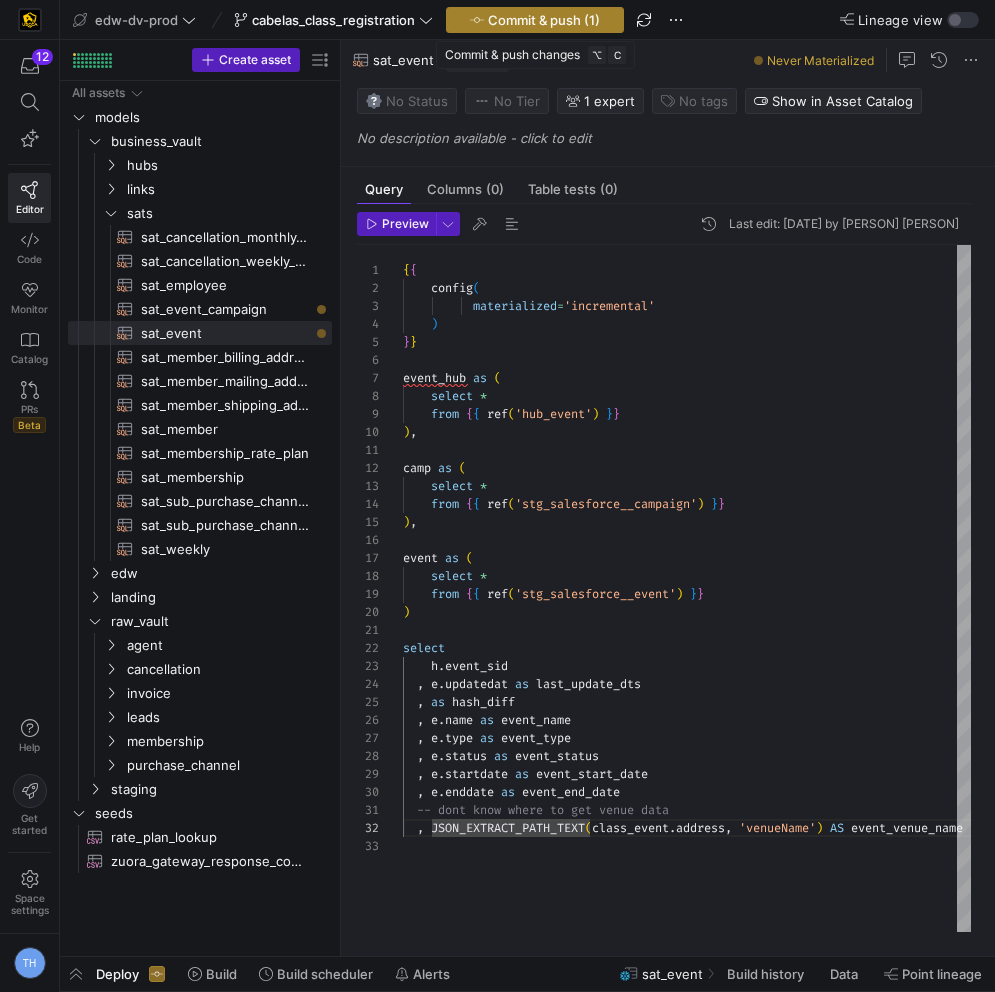 click on "Commit & push (1)" at bounding box center (544, 20) 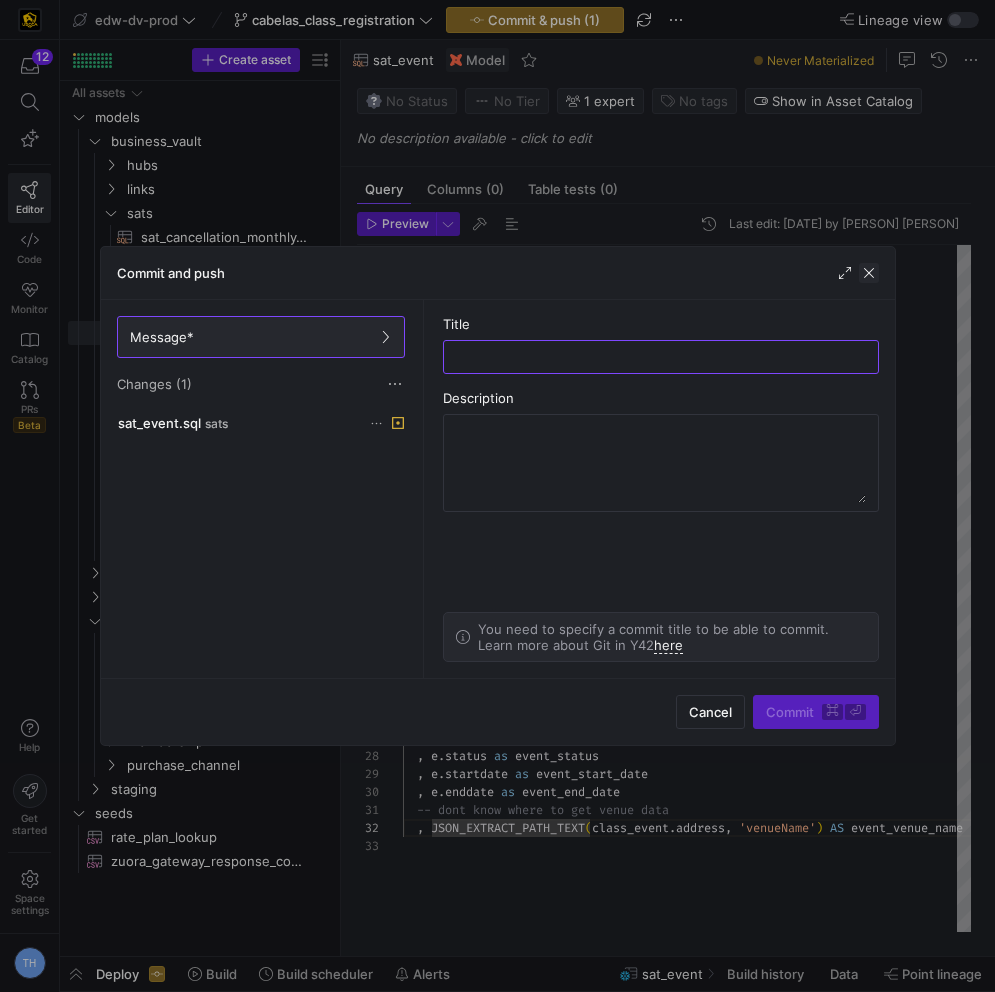 click 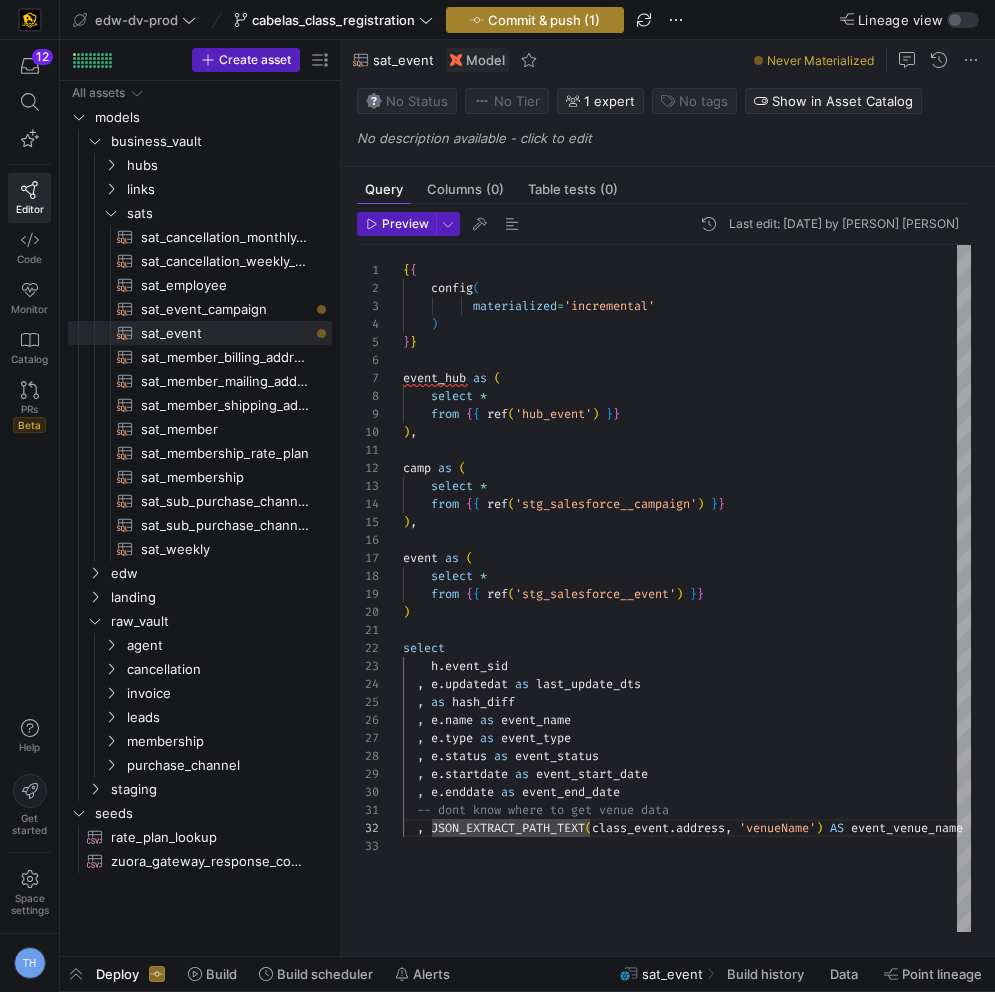 click at bounding box center (535, 20) 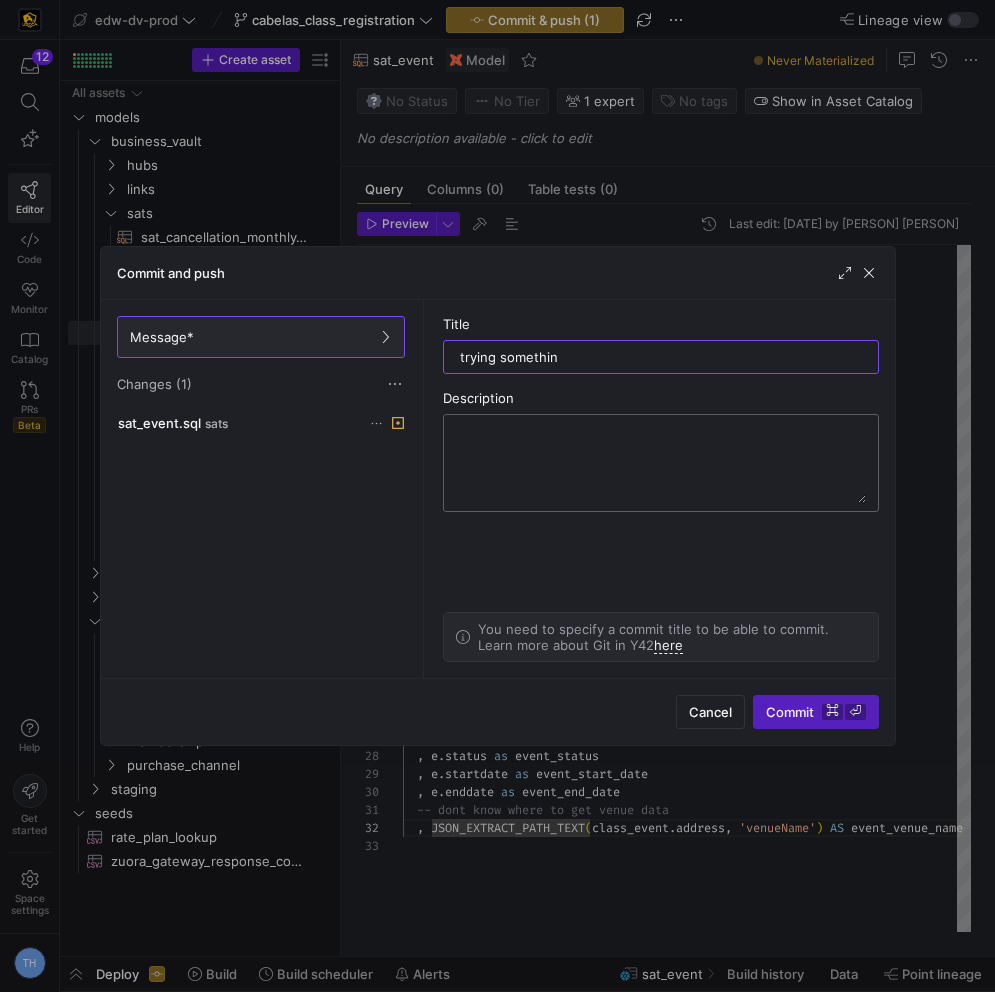 type on "trying something" 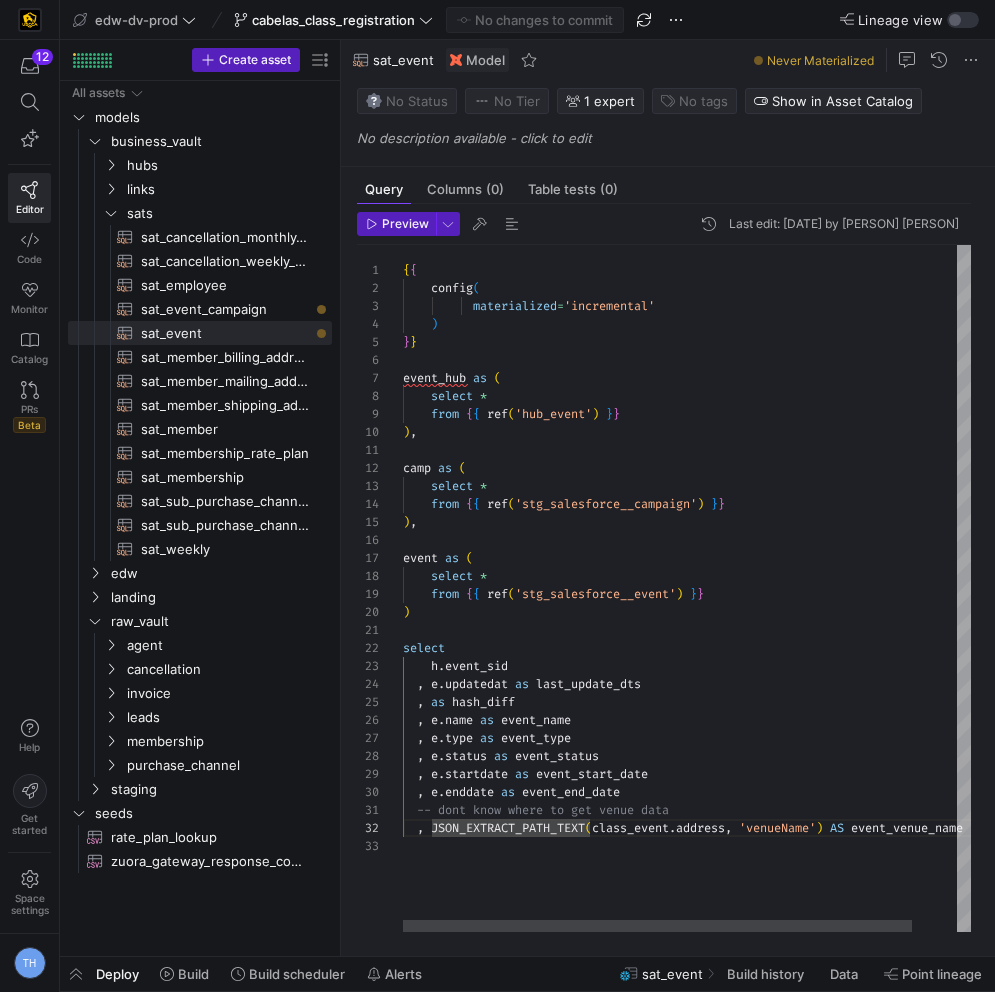 click on "{ {      config (            materialized = 'incremental'      ) } } event_hub   as   (      select   *      from   { {   ref ( 'hub_event' )   } } ) , camp   as   (      select   *      from   { {   ref ( 'stg_salesforce__campaign' )   } } ) , event   as   (      select   *      from   { {   ref ( 'stg_salesforce__event' )   } } ) select        h . event_sid    ,   e . updatedat   as   last_update_dts    ,   as   hash_diff    ,   e . name   as   event_name    ,   e . type   as   event_type    ,   e . status   as   event_status    ,   e . startdate   as   event_start_date    ,   e . enddate   as   event_end_date    -- dont know where to get venue data    ,   JSON_EXTRACT_PATH_TEXT ( class_event . address ,   'venueName' )   AS   event_venue_name" at bounding box center [712, 588] 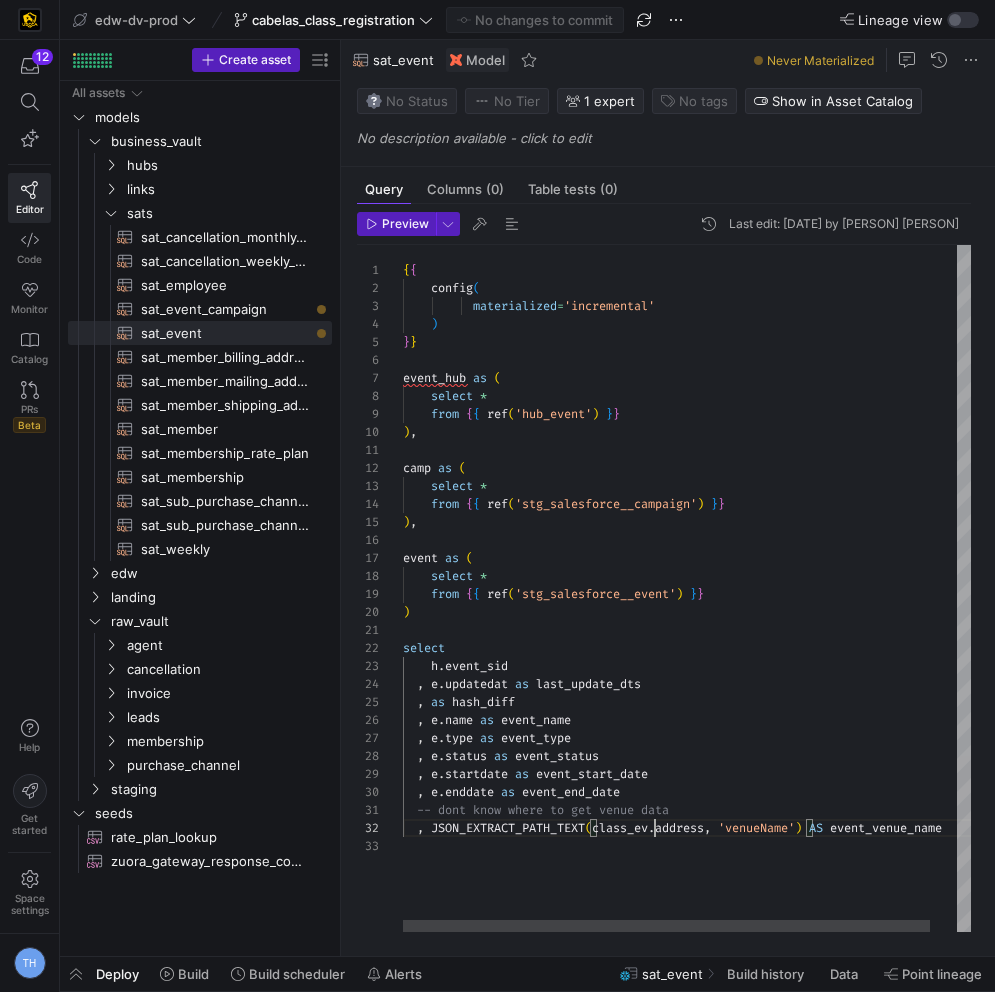 scroll, scrollTop: 18, scrollLeft: 245, axis: both 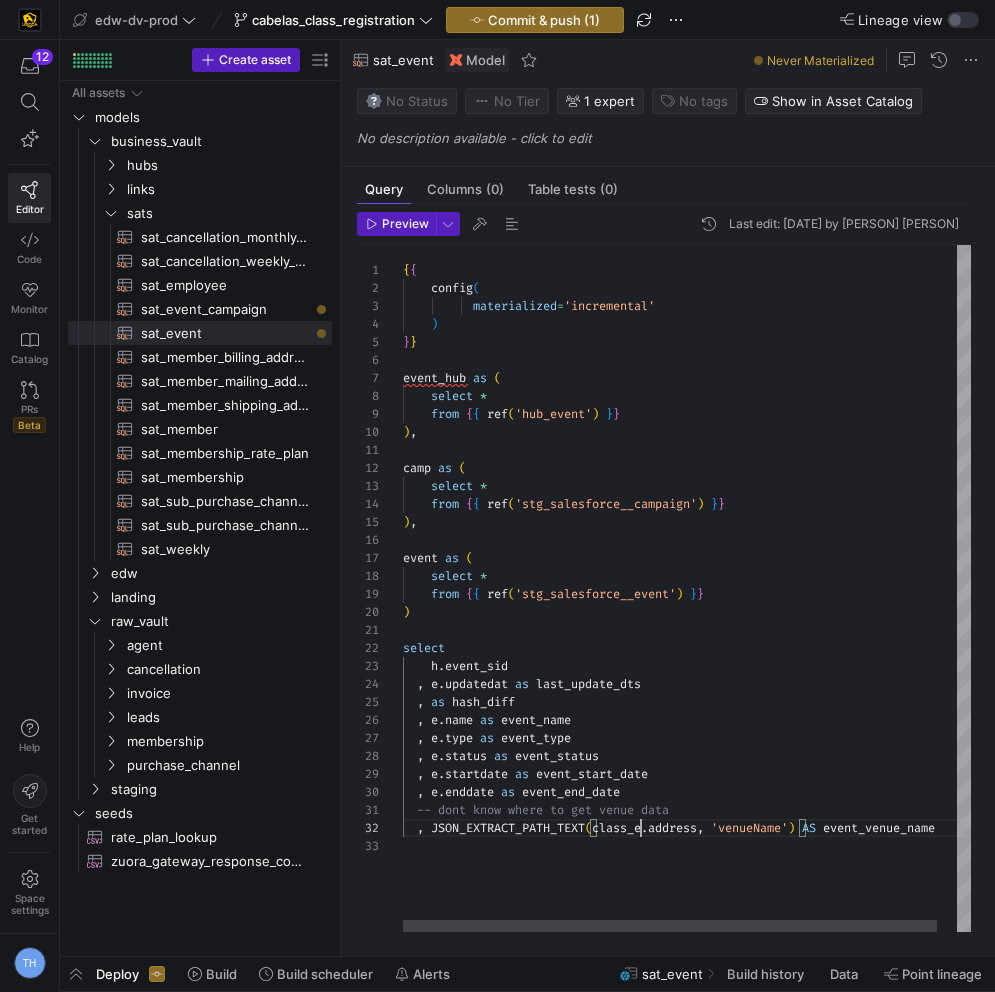 click on "{ {      config (            materialized = 'incremental'      ) } } event_hub   as   (      select   *      from   { {   ref ( 'hub_event' )   } } ) , camp   as   (      select   *      from   { {   ref ( 'stg_salesforce__campaign' )   } } ) , event   as   (      select   *      from   { {   ref ( 'stg_salesforce__event' )   } } ) select        h . event_sid    ,   e . updatedat   as   last_update_dts    ,   as   hash_diff    ,   e . name   as   event_name    ,   e . type   as   event_type    ,   e . status   as   event_status    ,   e . startdate   as   event_start_date    ,   e . enddate   as   event_end_date    -- dont know where to get venue data    ,   JSON_EXTRACT_PATH_TEXT ( class_e . address ,   'venueName' )   AS   event_venue_name" at bounding box center (697, 588) 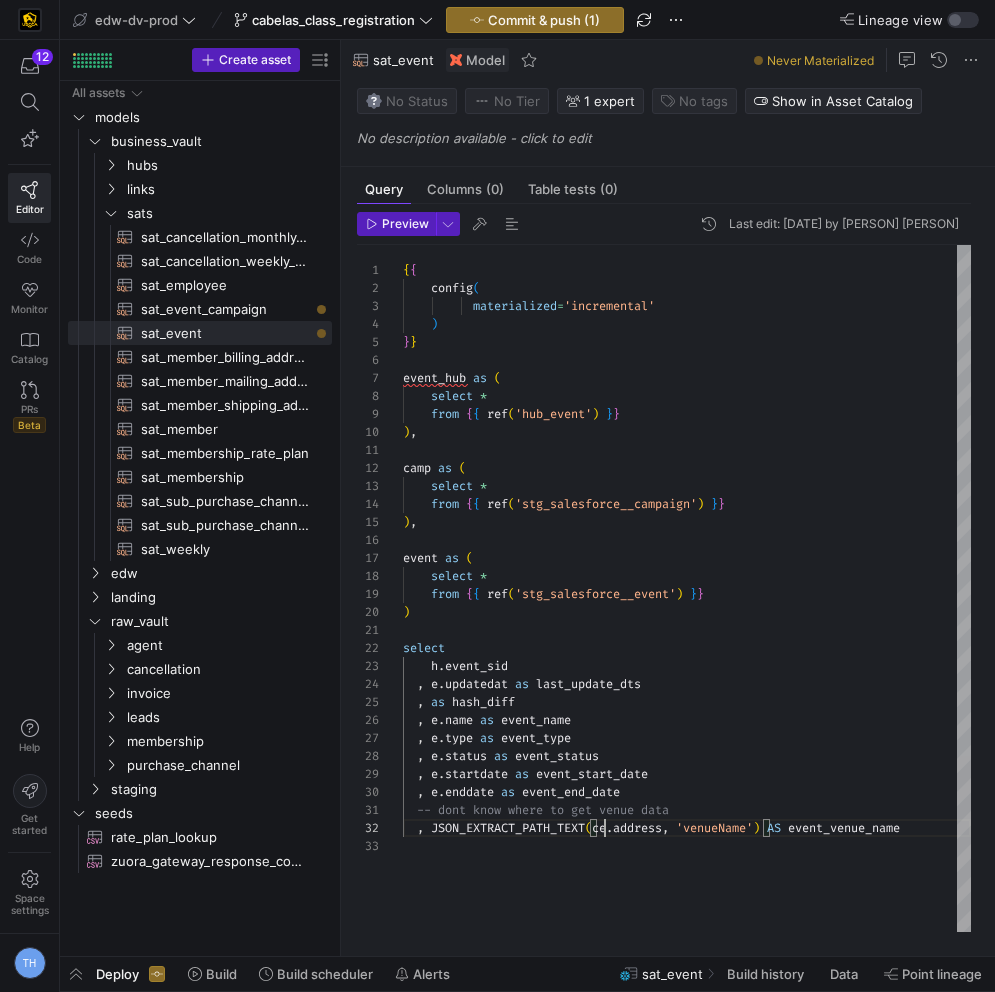 scroll, scrollTop: 18, scrollLeft: 194, axis: both 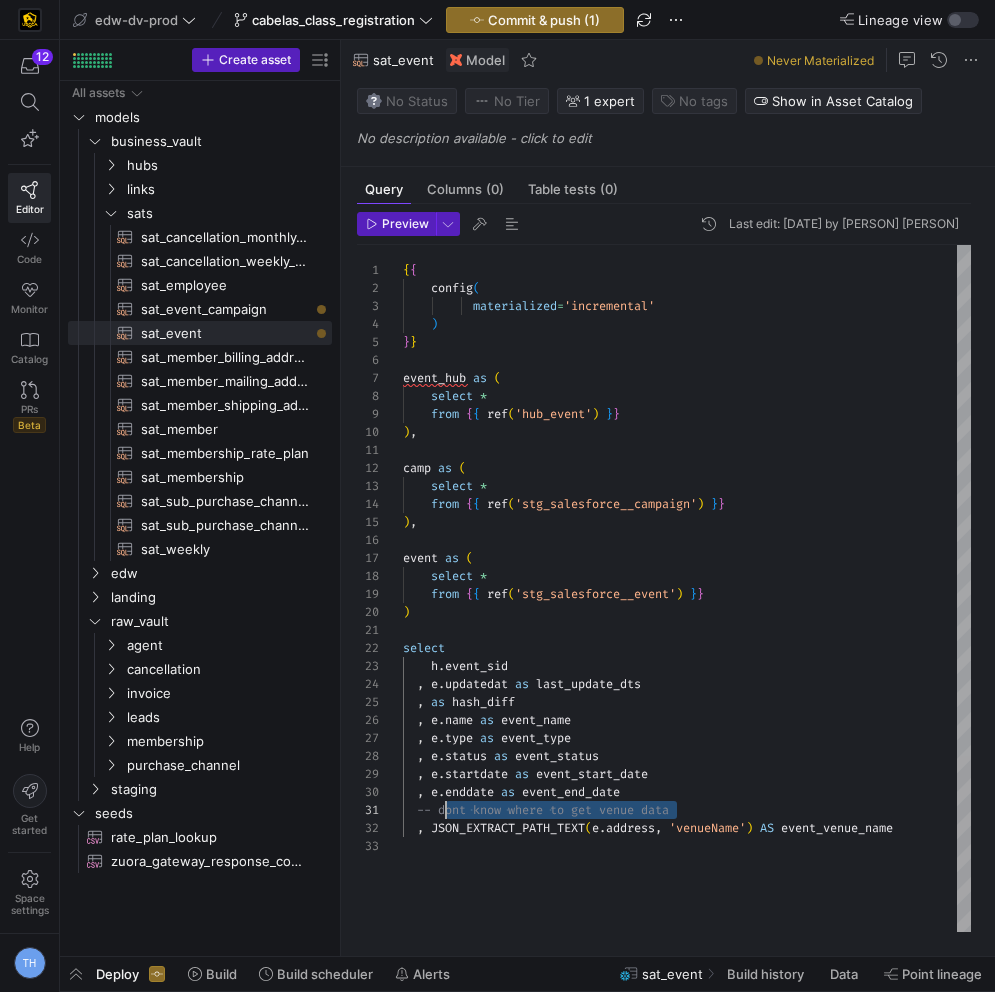 drag, startPoint x: 719, startPoint y: 805, endPoint x: 432, endPoint y: 806, distance: 287.00174 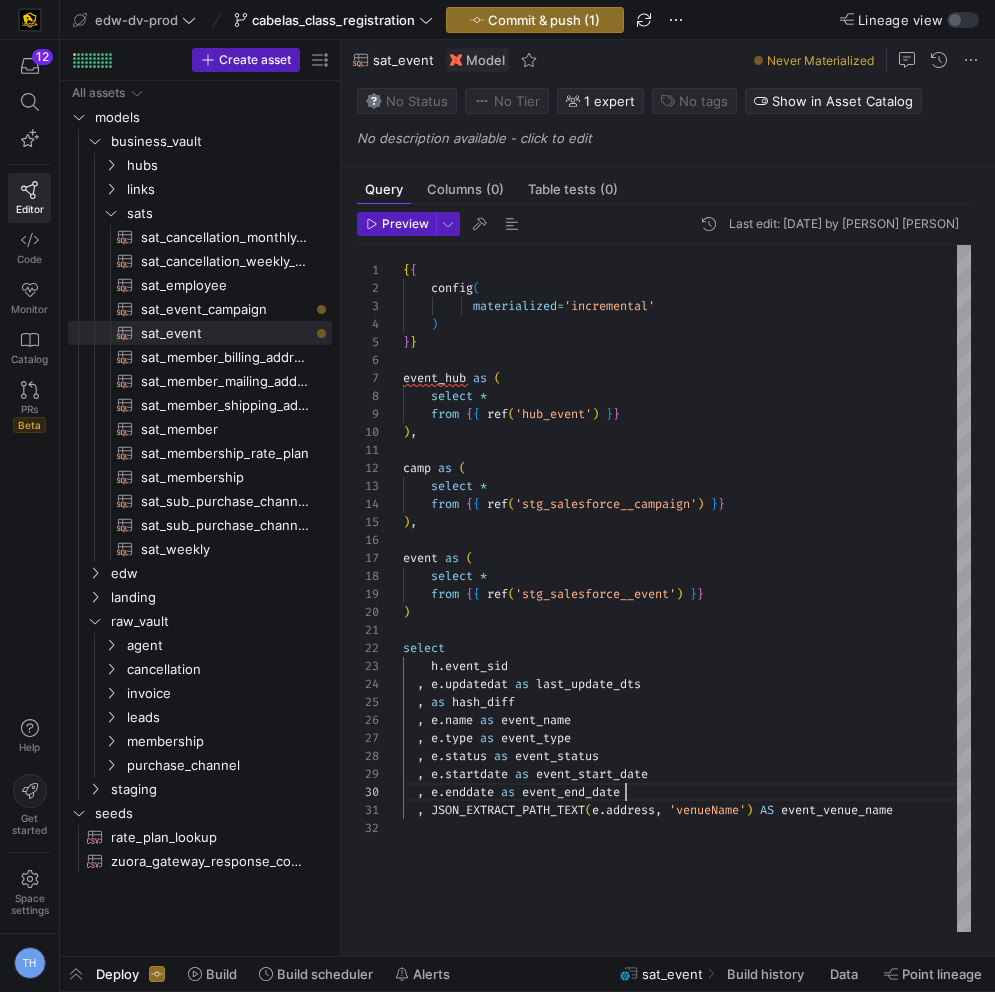 scroll, scrollTop: 162, scrollLeft: 223, axis: both 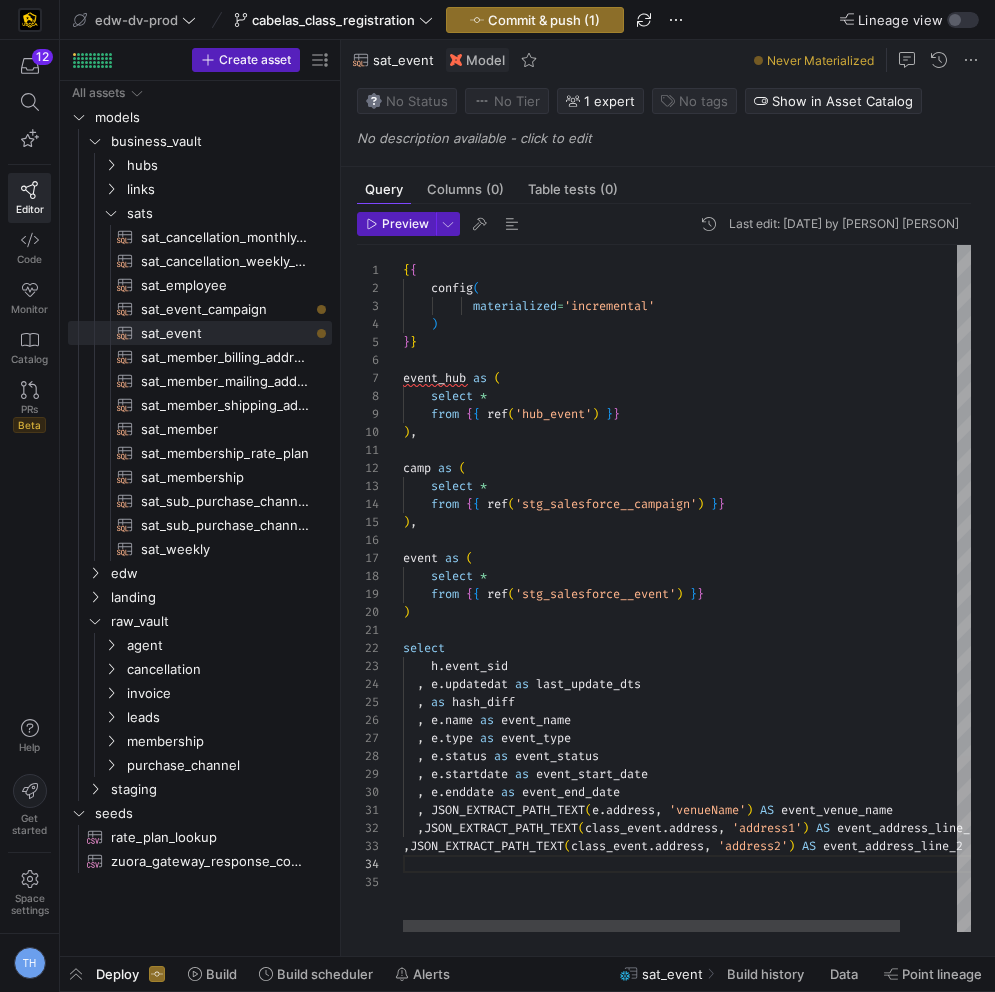 click on "{ {      config (            materialized = 'incremental'      ) } } event_hub   as   (      select   *      from   { {   ref ( 'hub_event' )   } } ) , camp   as   (      select   *      from   { {   ref ( 'stg_salesforce__campaign' )   } } ) , event   as   (      select   *      from   { {   ref ( 'stg_salesforce__event' )   } } ) select        h . event_sid    ,   e . updatedat   as   last_update_dts    ,   as   hash_diff    ,   e . name   as   event_name    ,   e . type   as   event_type    ,   e . status   as   event_status    ,   e . startdate   as   event_start_date    ,   e . enddate   as   event_end_date    ,   JSON_EXTRACT_PATH_TEXT ( e . address ,   'venueName' )   AS   event_venue_name    , JSON_EXTRACT_PATH_TEXT ( class_event . address ,   'address1' )   AS   event_address_line_1 , JSON_EXTRACT_PATH_TEXT ( class_event . address ,   'address2' )   AS   event_address_line_2" at bounding box center (719, 588) 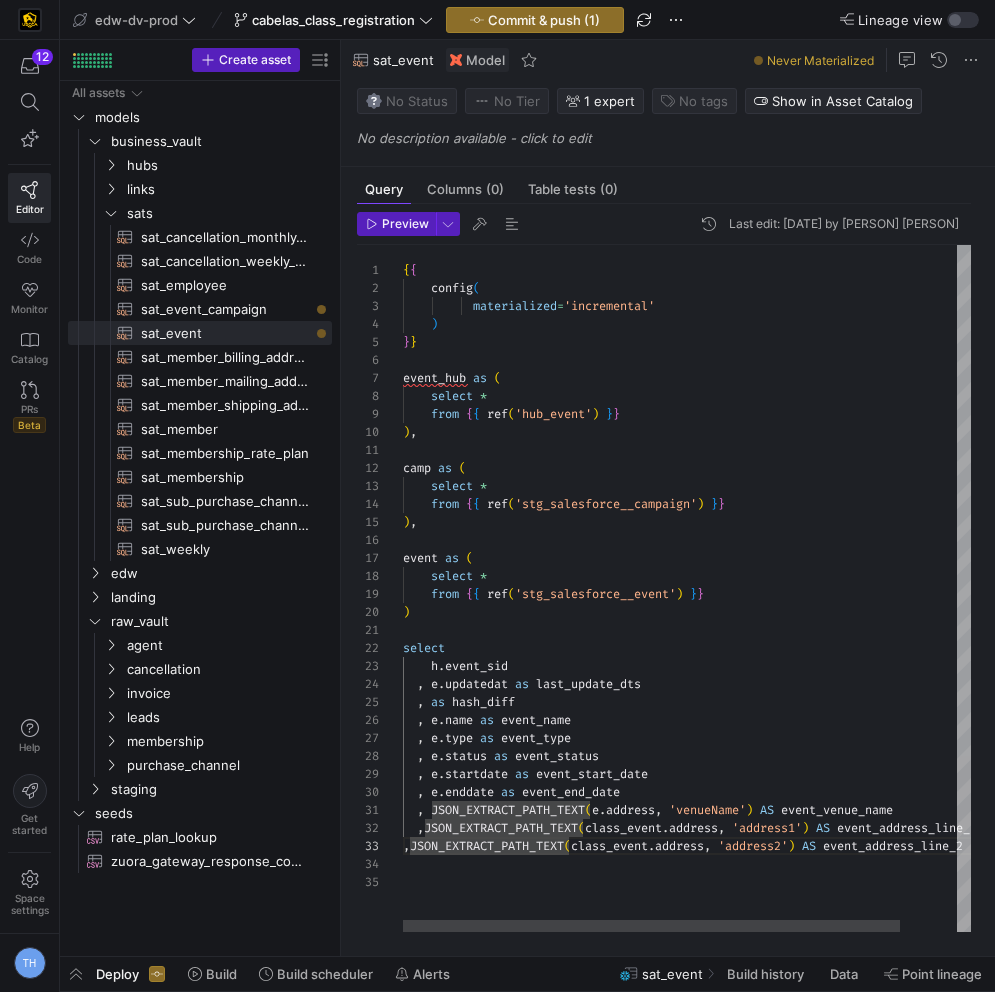 click on "{ {      config (            materialized = 'incremental'      ) } } event_hub   as   (      select   *      from   { {   ref ( 'hub_event' )   } } ) , camp   as   (      select   *      from   { {   ref ( 'stg_salesforce__campaign' )   } } ) , event   as   (      select   *      from   { {   ref ( 'stg_salesforce__event' )   } } ) select        h . event_sid    ,   e . updatedat   as   last_update_dts    ,   as   hash_diff    ,   e . name   as   event_name    ,   e . type   as   event_type    ,   e . status   as   event_status    ,   e . startdate   as   event_start_date    ,   e . enddate   as   event_end_date    ,   JSON_EXTRACT_PATH_TEXT ( e . address ,   'venueName' )   AS   event_venue_name    , JSON_EXTRACT_PATH_TEXT ( class_event . address ,   'address1' )   AS   event_address_line_1 , JSON_EXTRACT_PATH_TEXT ( class_event . address ,   'address2' )   AS   event_address_line_2" at bounding box center (719, 588) 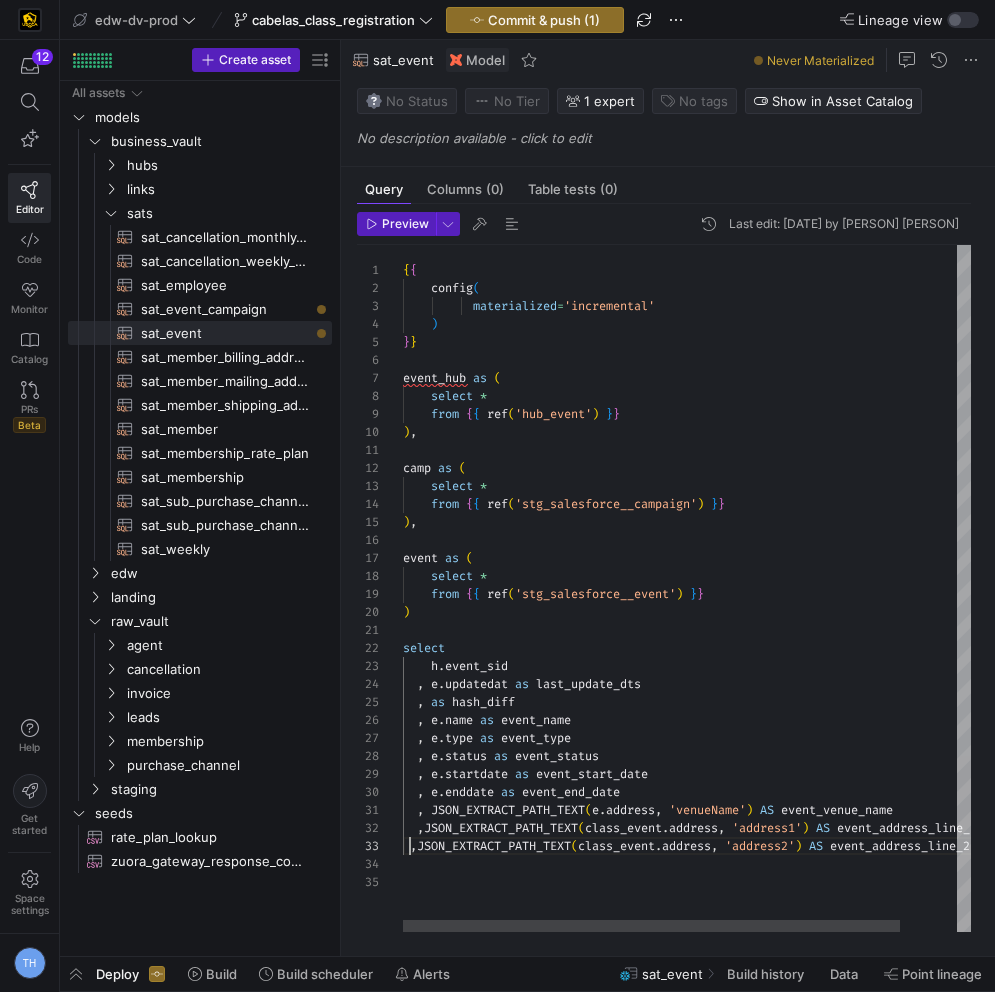 scroll, scrollTop: 36, scrollLeft: 14, axis: both 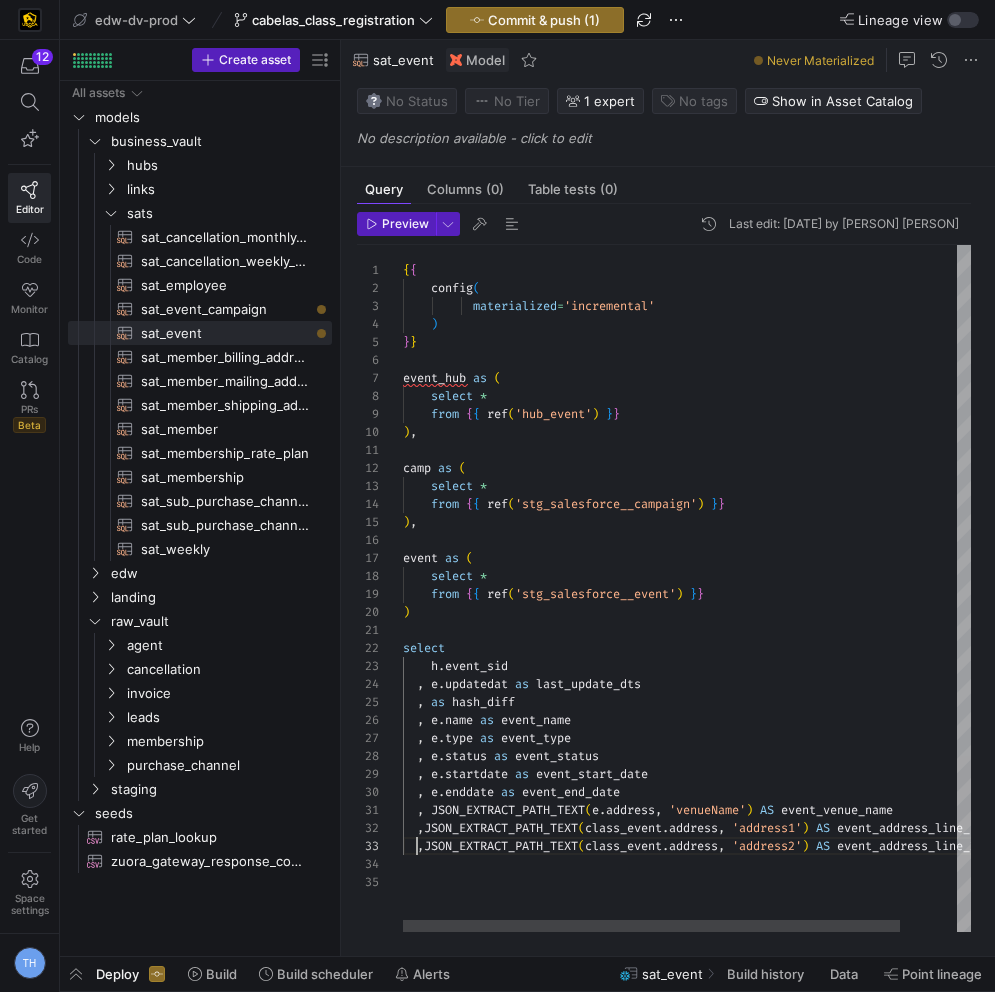 click on "{ {      config (            materialized = 'incremental'      ) } } event_hub   as   (      select   *      from   { {   ref ( 'hub_event' )   } } ) , camp   as   (      select   *      from   { {   ref ( 'stg_salesforce__campaign' )   } } ) , event   as   (      select   *      from   { {   ref ( 'stg_salesforce__event' )   } } ) select        h . event_sid    ,   e . updatedat   as   last_update_dts    ,   as   hash_diff    ,   e . name   as   event_name    ,   e . type   as   event_type    ,   e . status   as   event_status    ,   e . startdate   as   event_start_date    ,   e . enddate   as   event_end_date    ,   JSON_EXTRACT_PATH_TEXT ( e . address ,   'venueName' )   AS   event_venue_name    , JSON_EXTRACT_PATH_TEXT ( class_event . address ,   'address1' )   AS   event_address_line_1    , JSON_EXTRACT_PATH_TEXT ( class_event . address ,   'address2' )   AS   event_address_line_2" at bounding box center (719, 588) 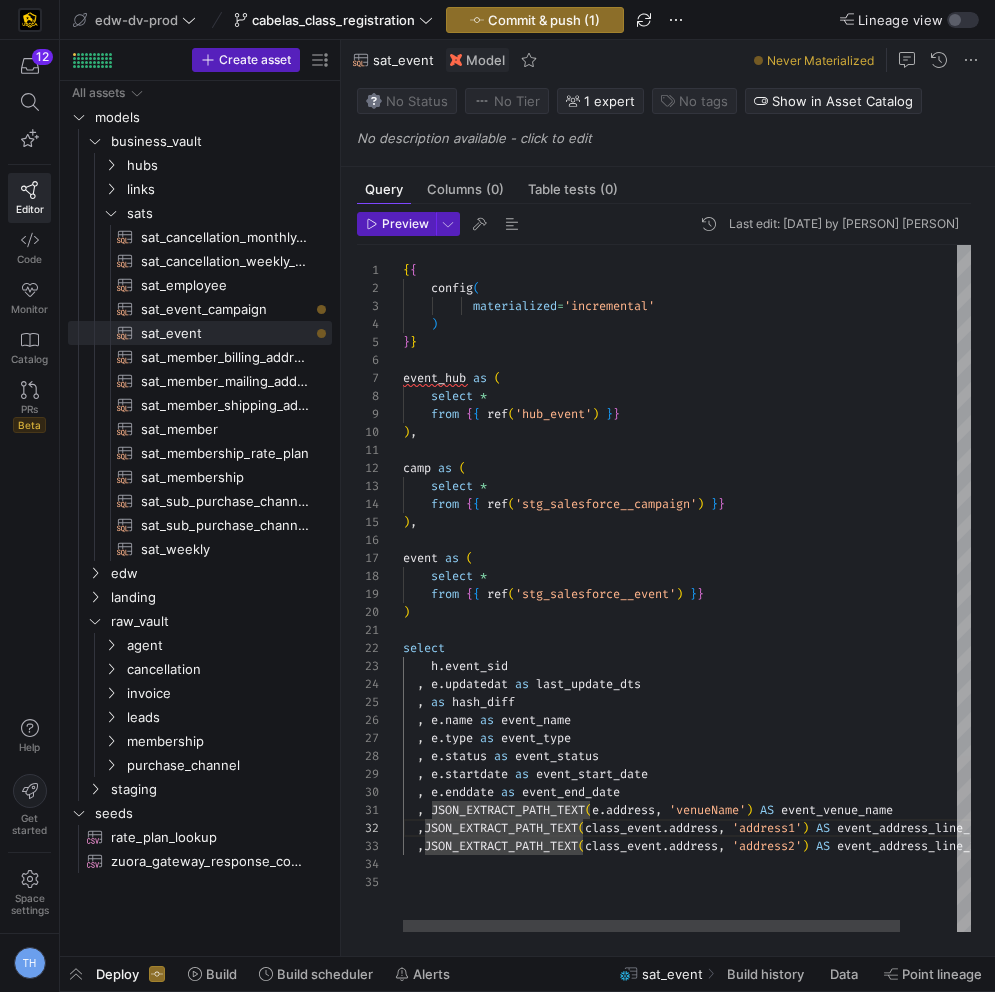 scroll, scrollTop: 18, scrollLeft: 29, axis: both 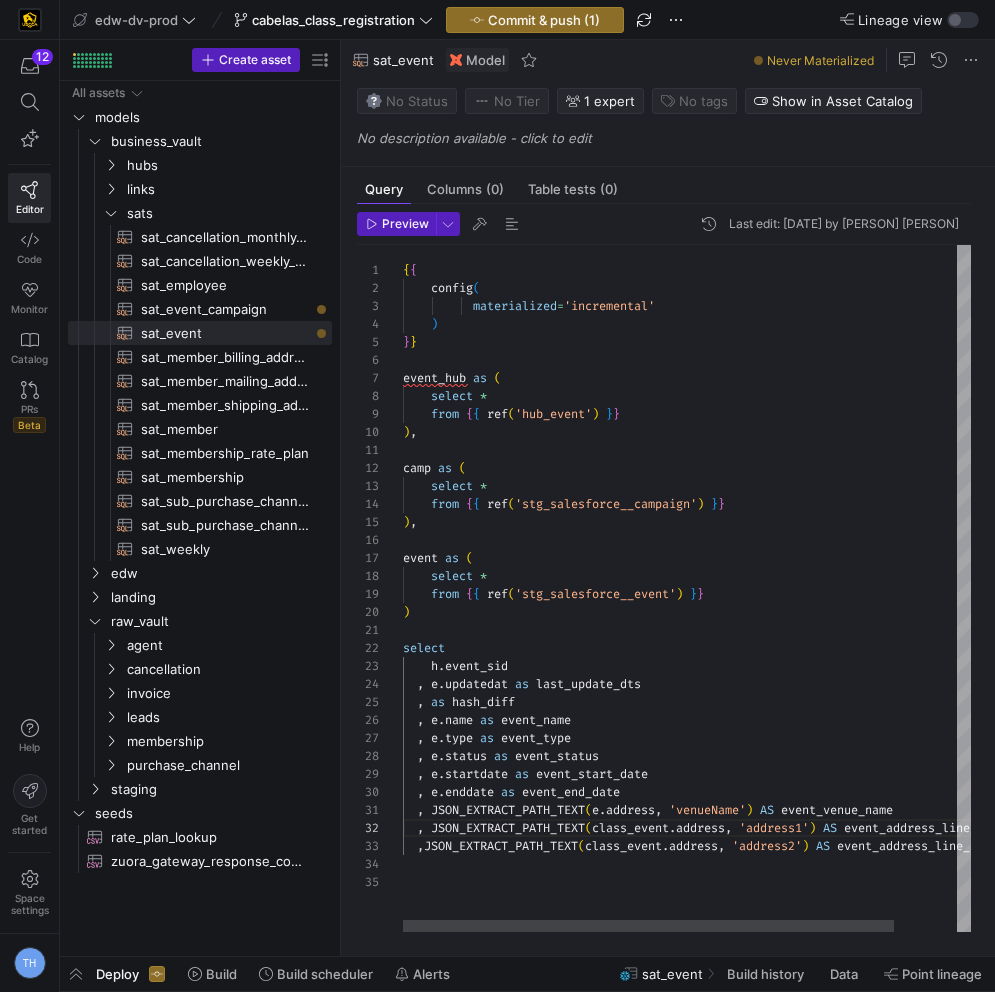click on "event_address_line_1
,   JSON_EXTRACT_PATH_TEXT ( class_event . address ,  'address2' )  AS  event_address_line_2" at bounding box center [723, 588] 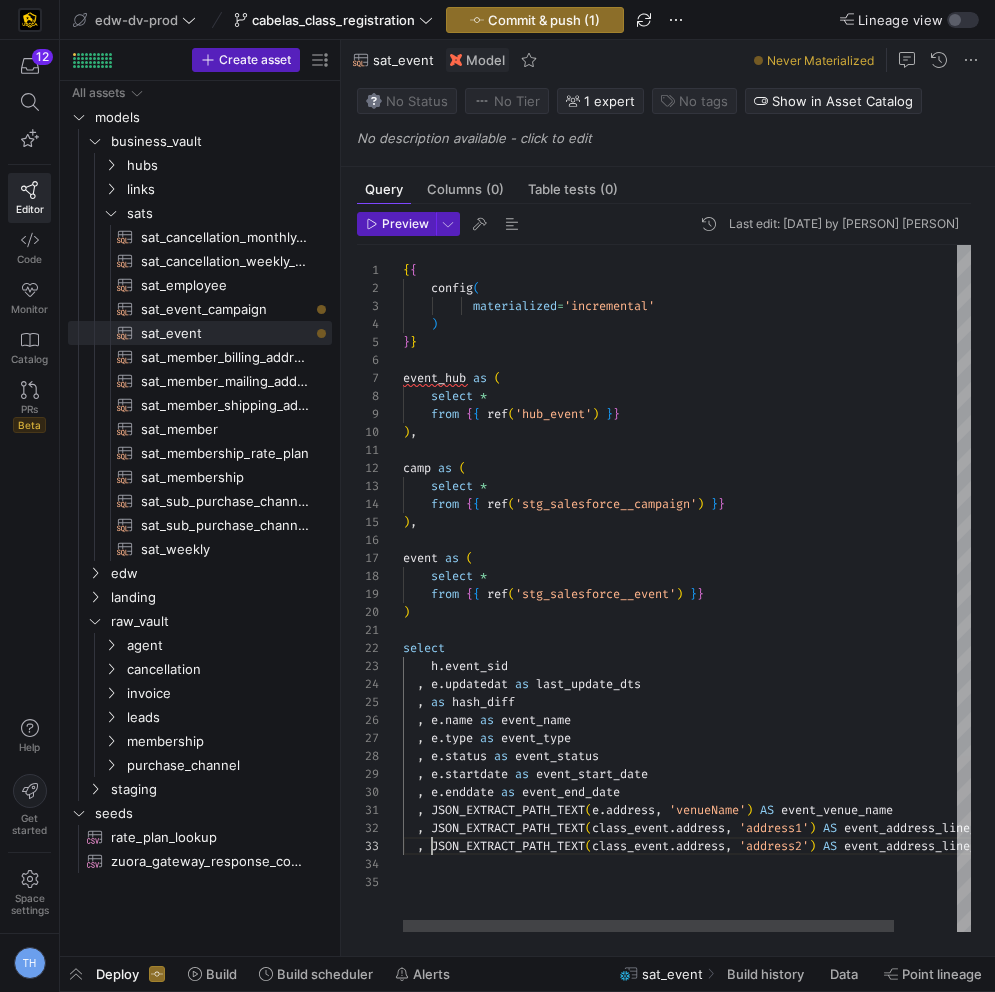 scroll, scrollTop: 36, scrollLeft: 29, axis: both 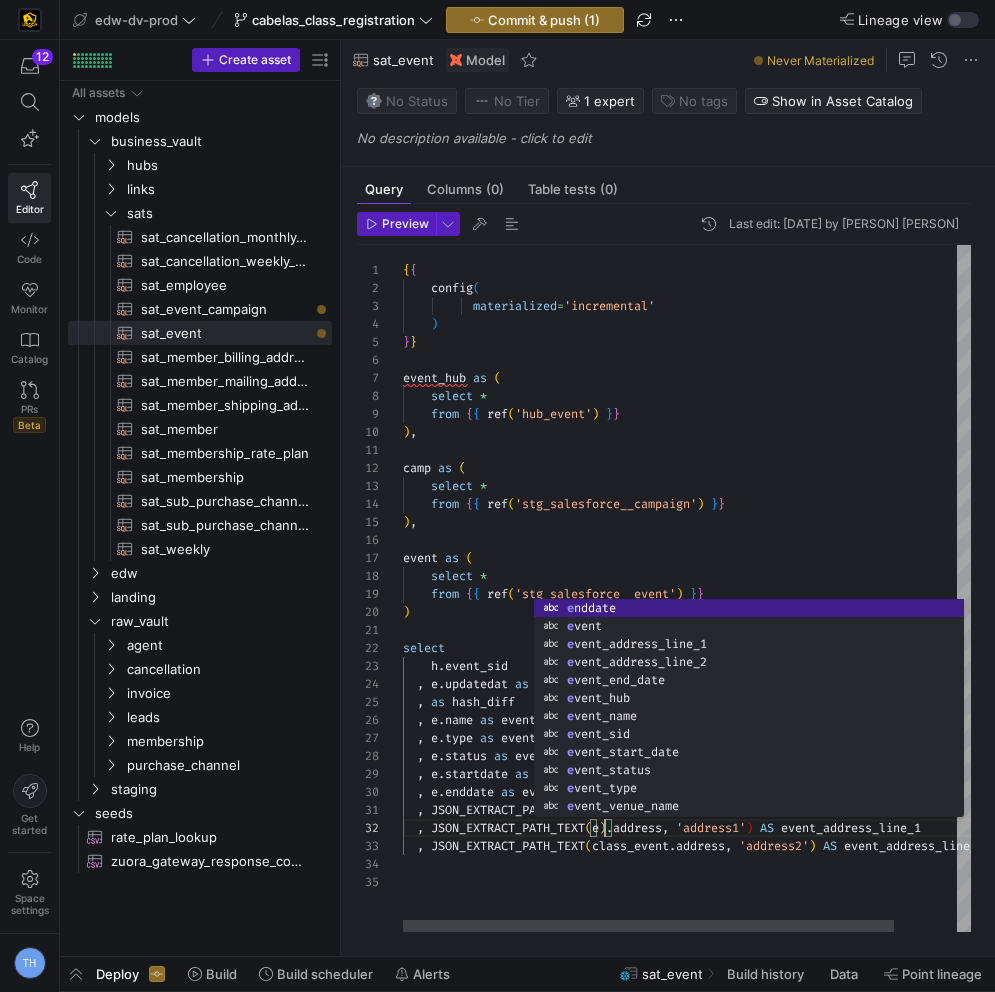 click on "event_address_line_1
,   JSON_EXTRACT_PATH_TEXT ( class_event . address ,  'address2' )  AS  event_address_line_2" at bounding box center [723, 588] 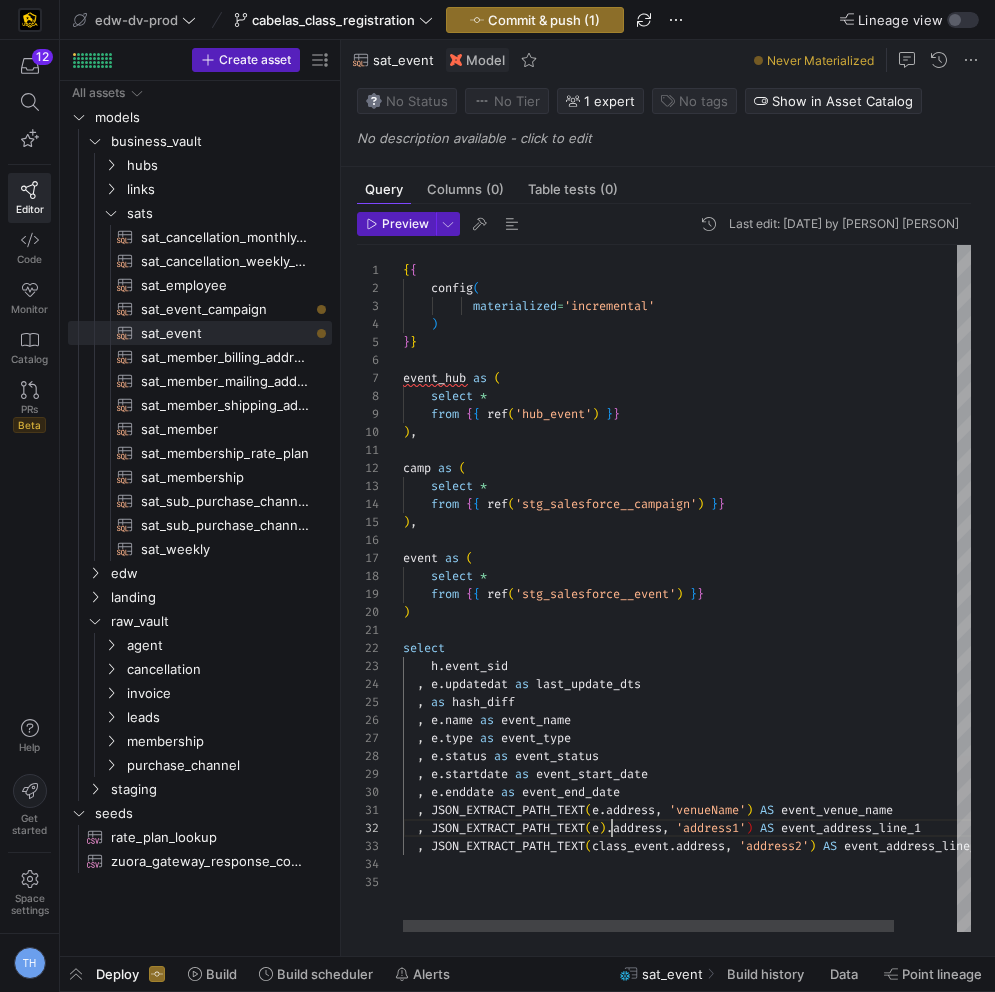 click on "event_address_line_1
,   JSON_EXTRACT_PATH_TEXT ( class_event . address ,  'address2' )  AS  event_address_line_2" at bounding box center [723, 588] 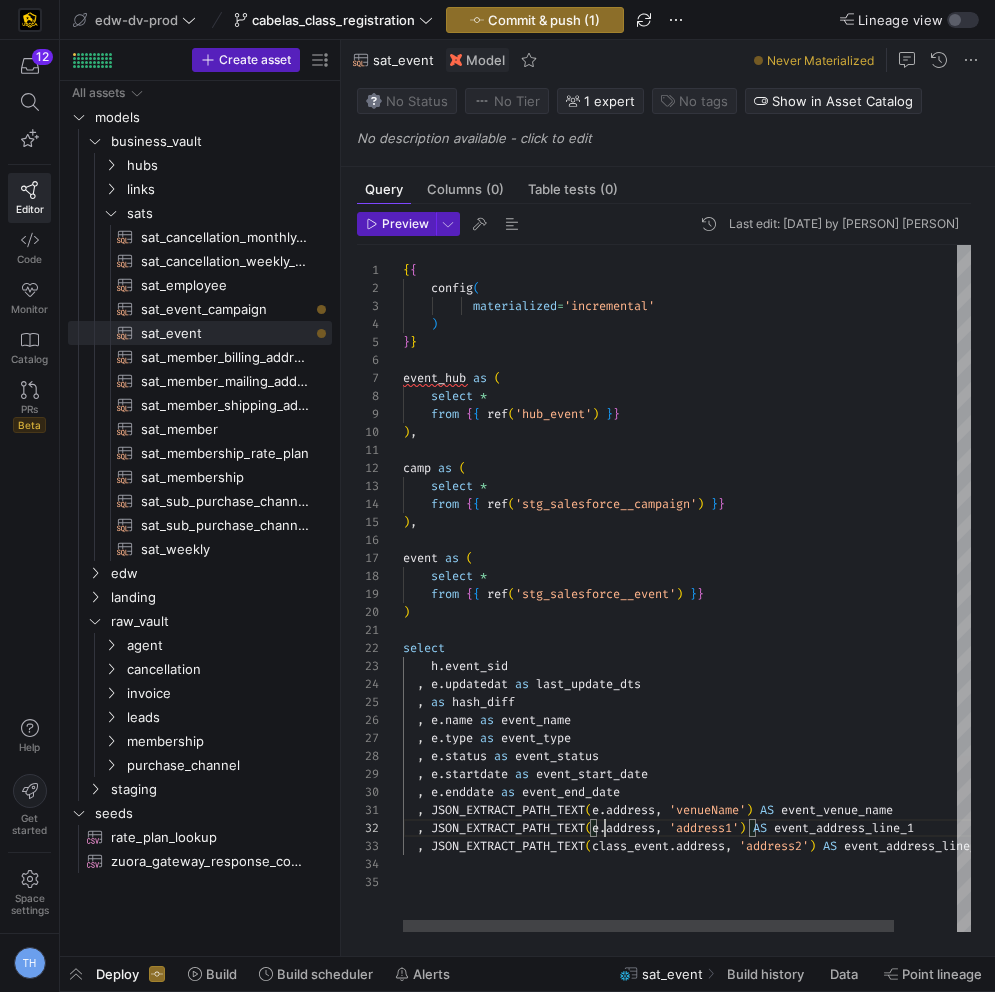 scroll, scrollTop: 18, scrollLeft: 202, axis: both 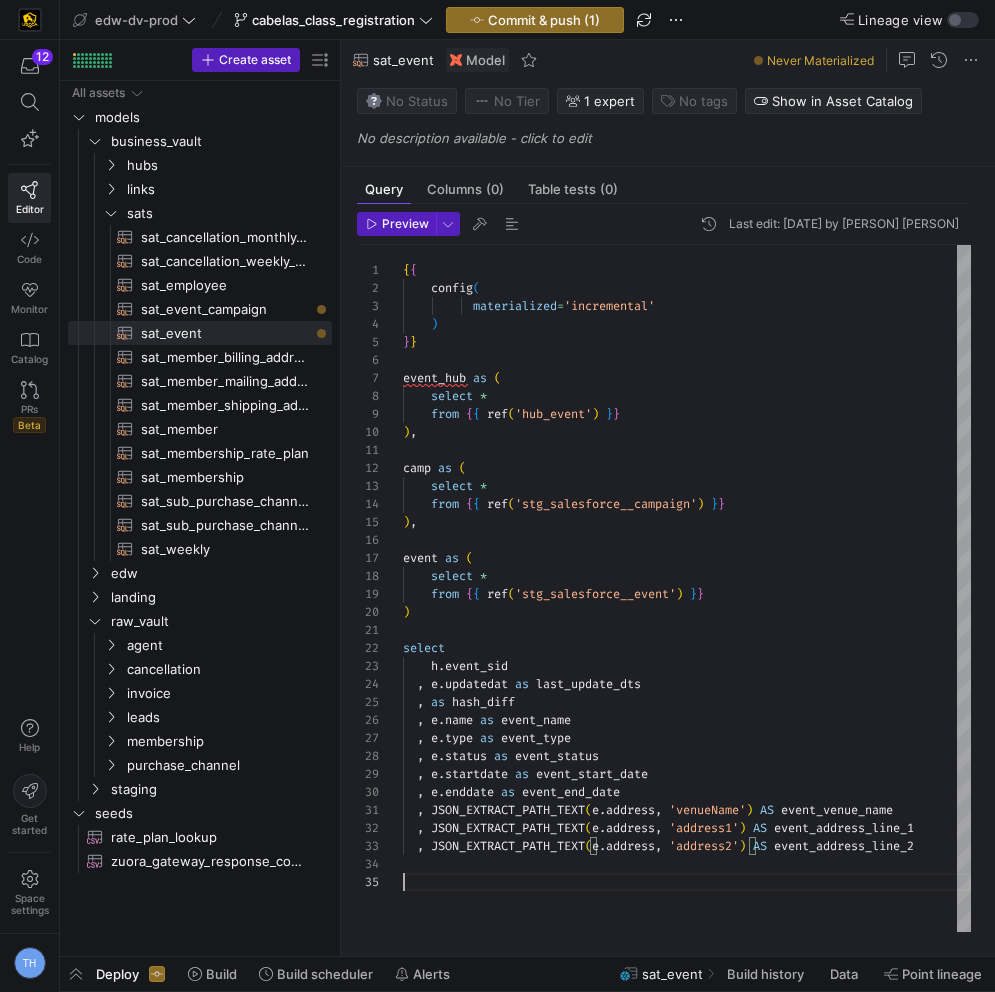 click on "event_address_line_2" at bounding box center [687, 588] 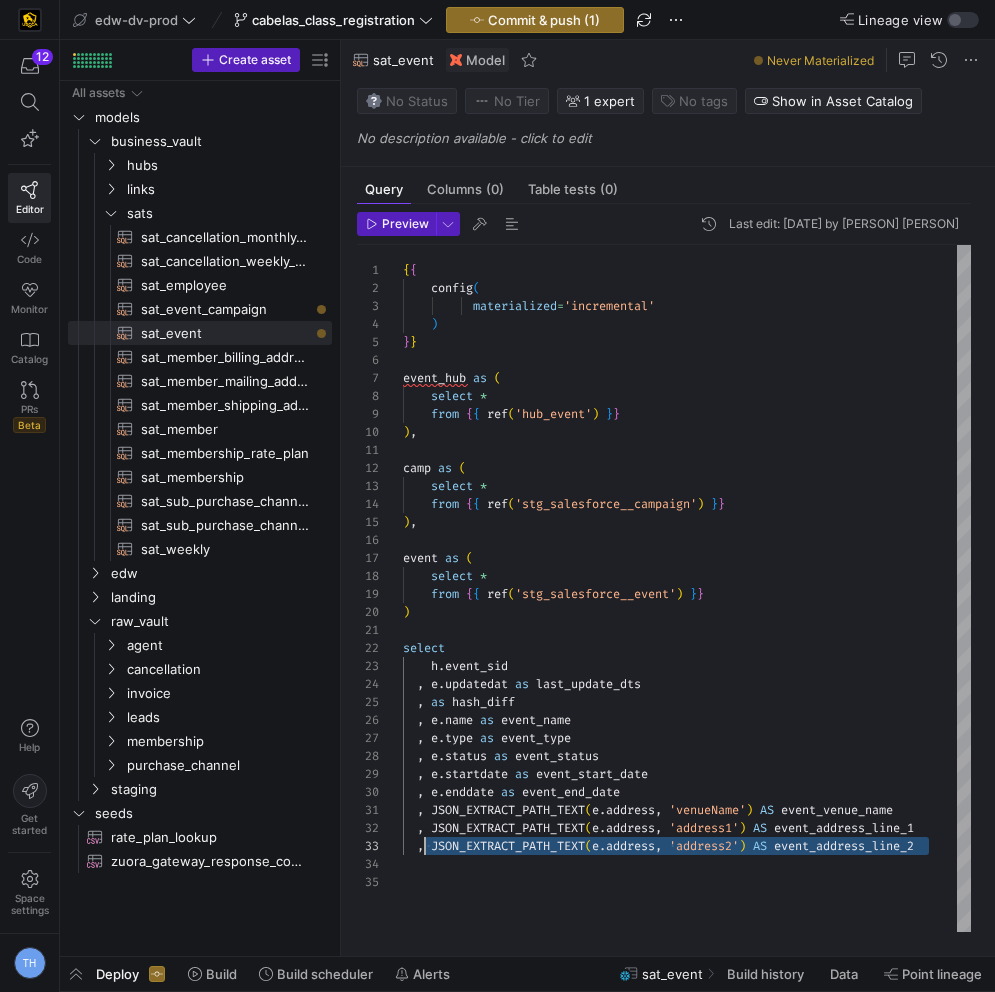 scroll, scrollTop: 36, scrollLeft: 14, axis: both 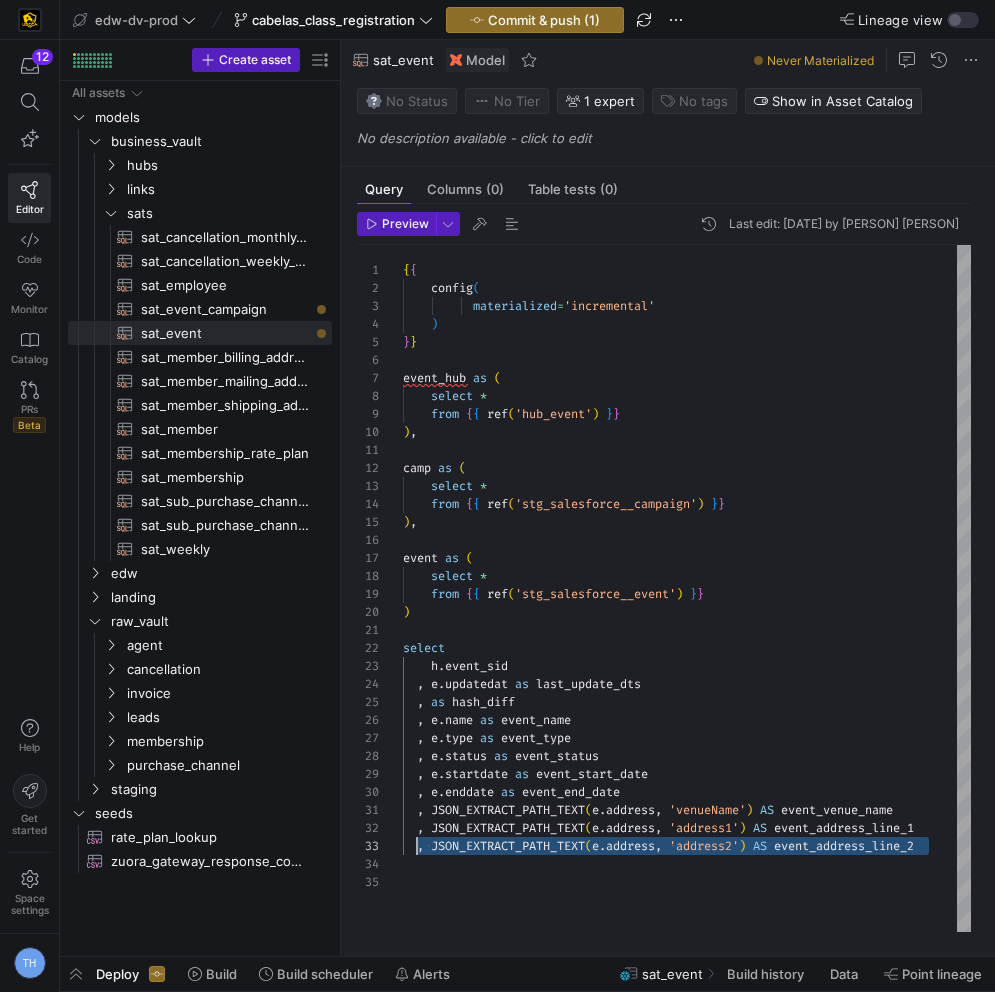 drag, startPoint x: 936, startPoint y: 852, endPoint x: 420, endPoint y: 847, distance: 516.02423 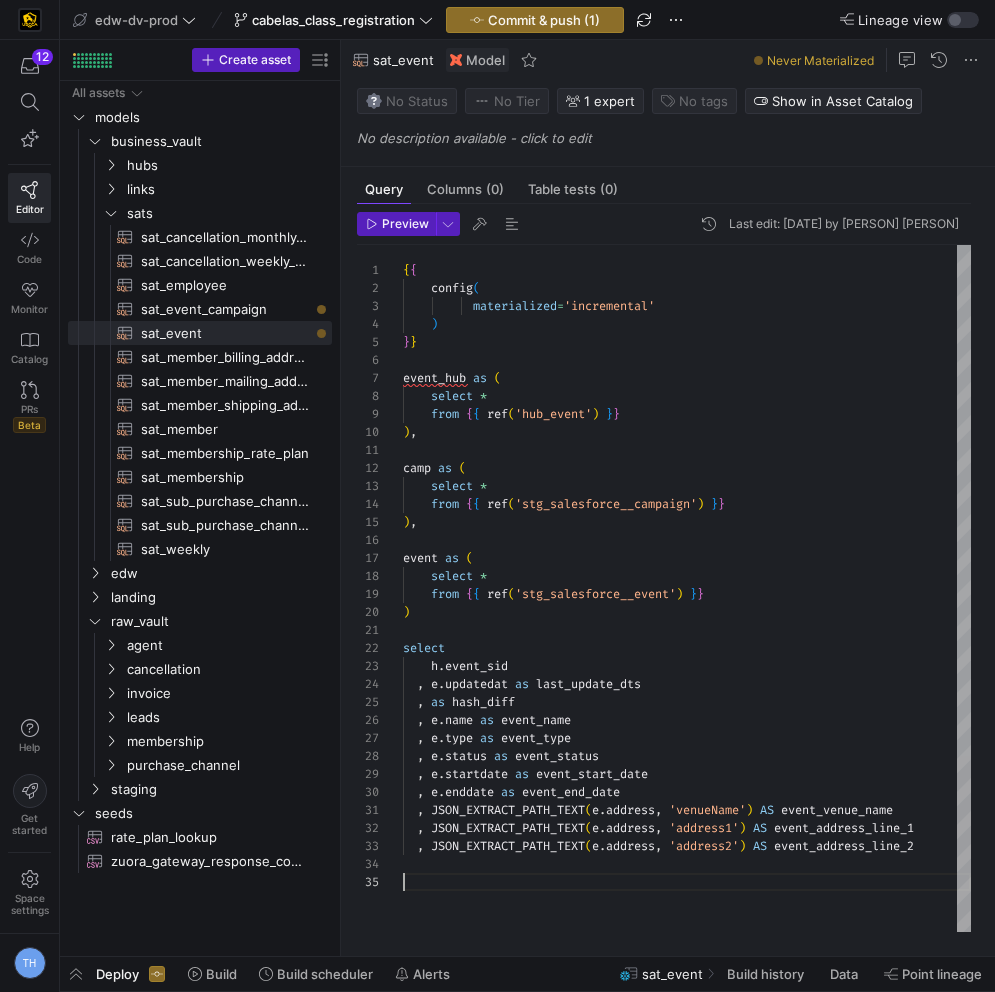 click on "event_address_line_2" at bounding box center (687, 588) 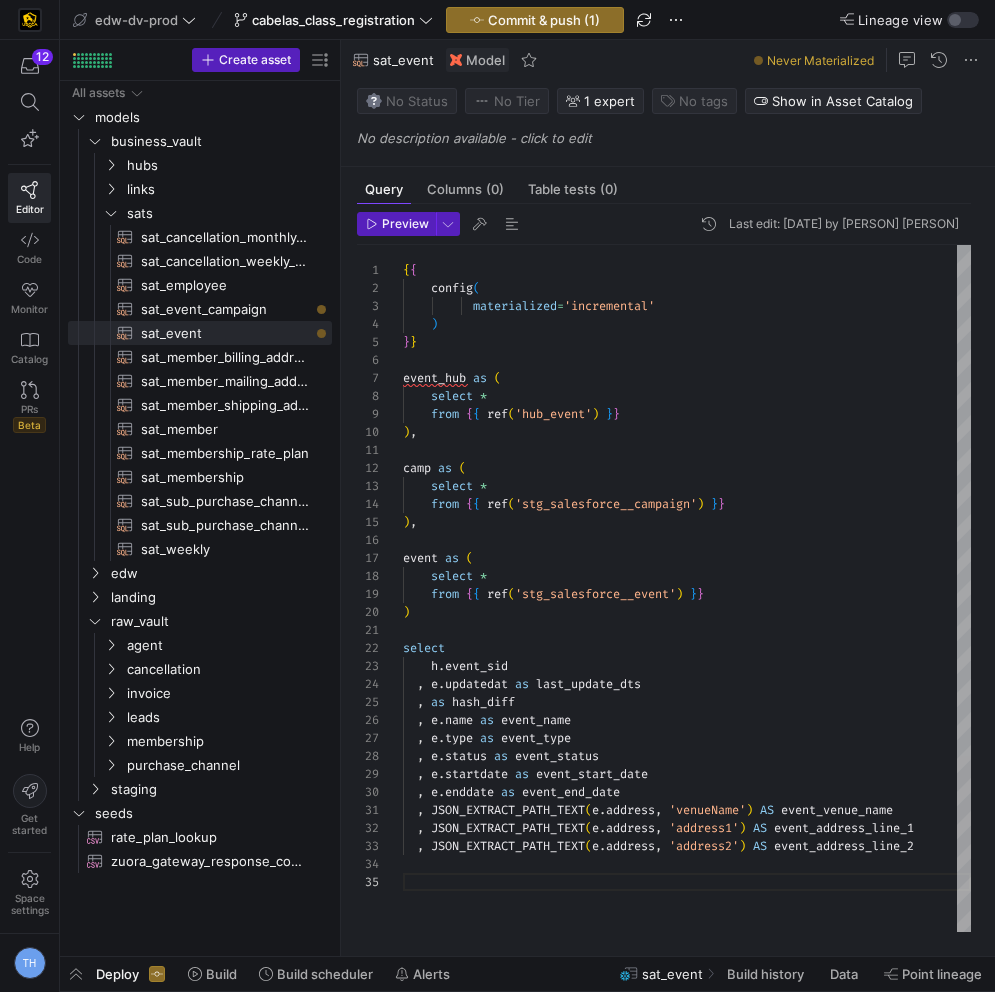 click on "event_address_line_2" at bounding box center [687, 588] 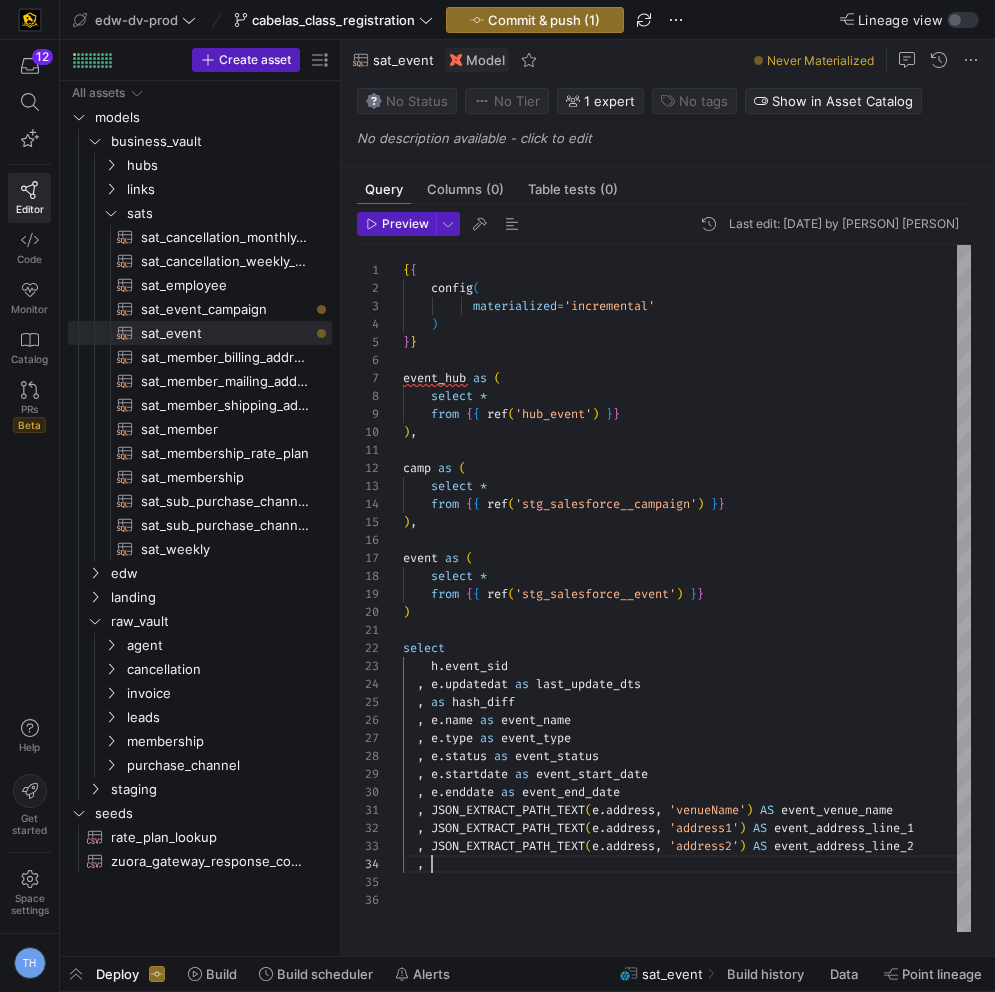 scroll, scrollTop: 54, scrollLeft: 539, axis: both 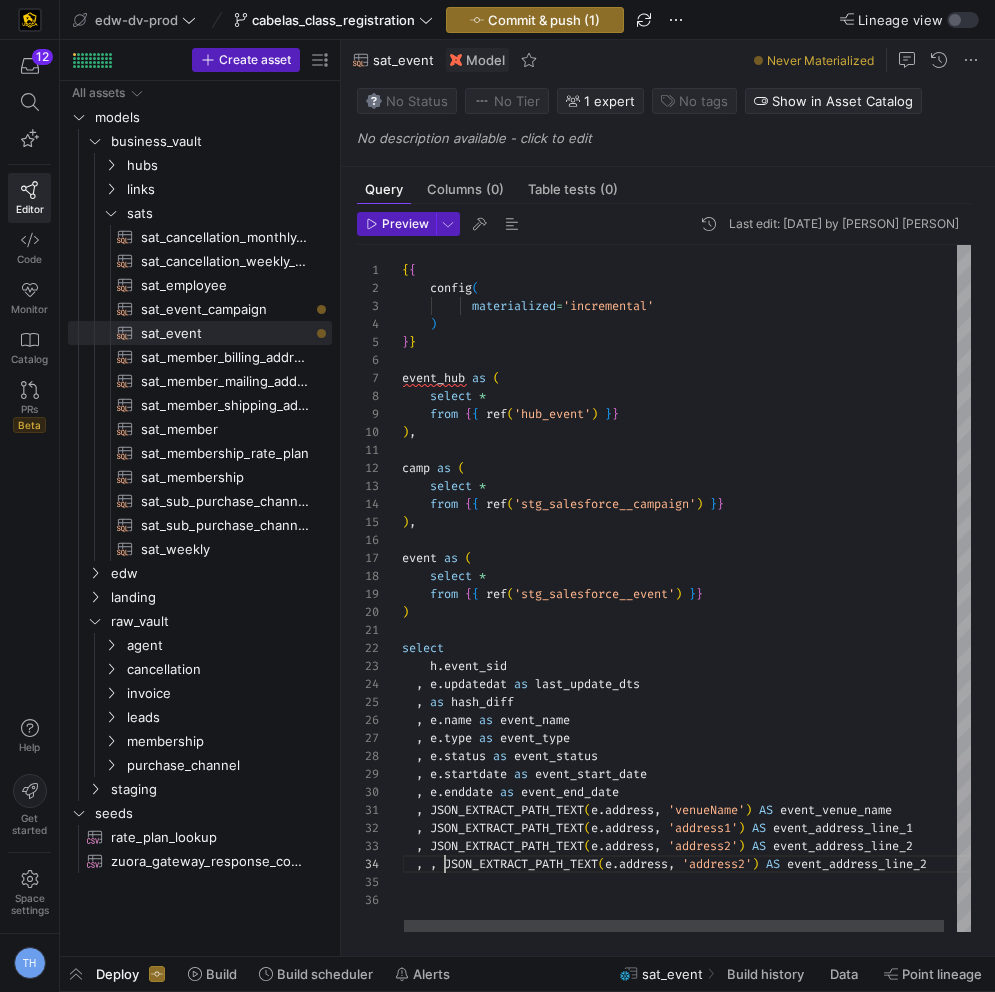 click on "event_address_line_2
,   ," at bounding box center (693, 588) 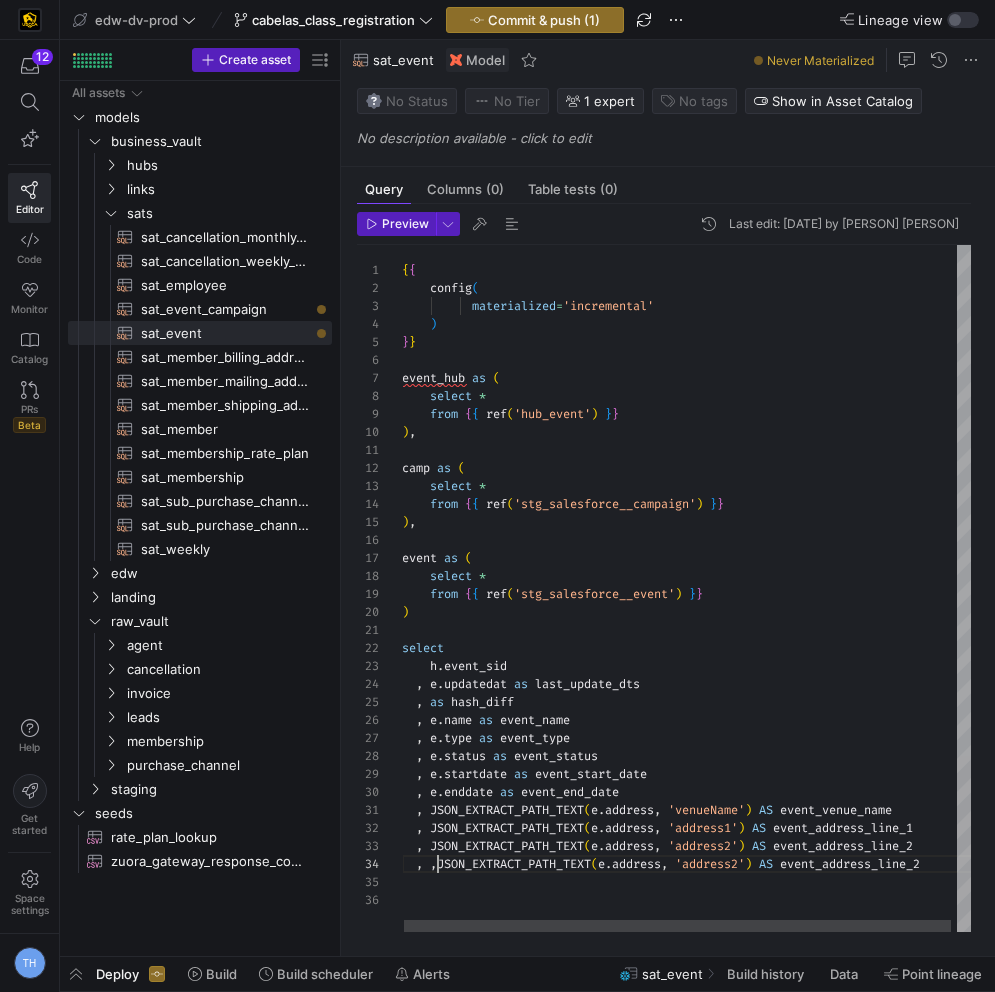 scroll, scrollTop: 54, scrollLeft: 29, axis: both 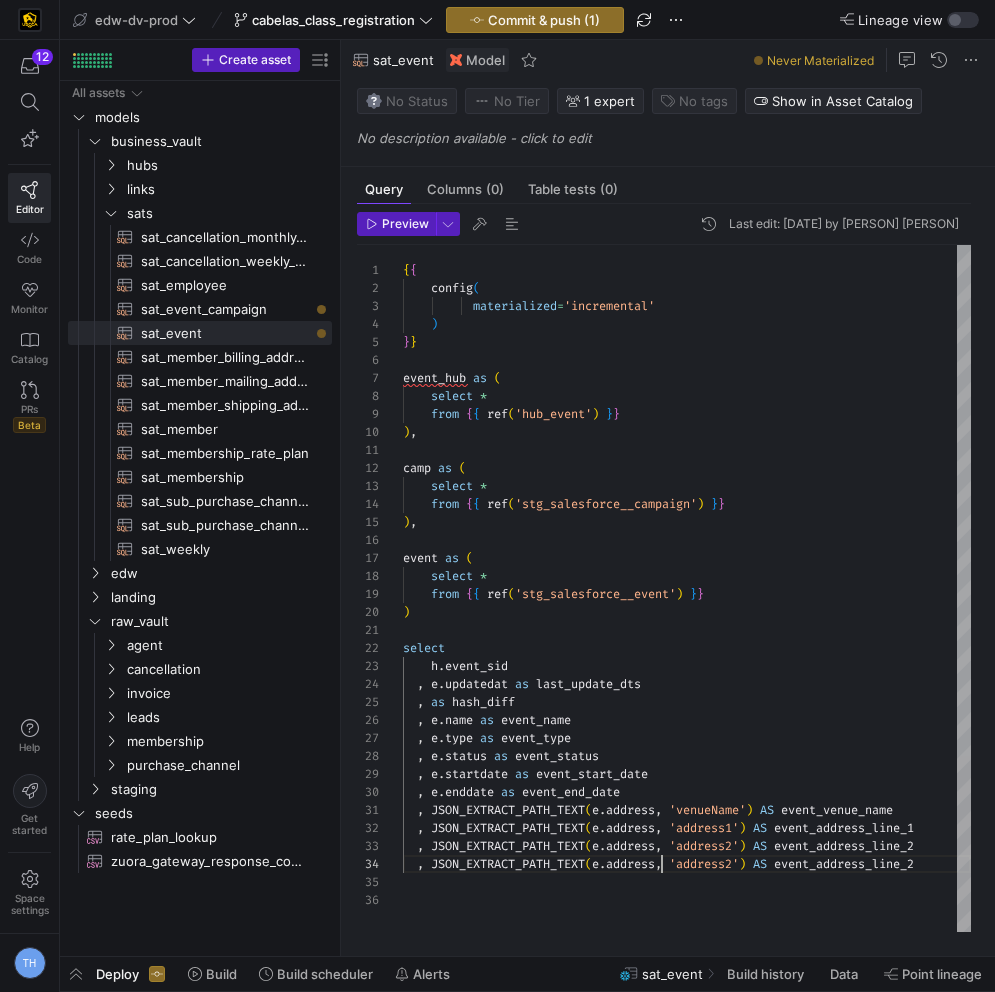 click on "event_address_line_2" at bounding box center [687, 588] 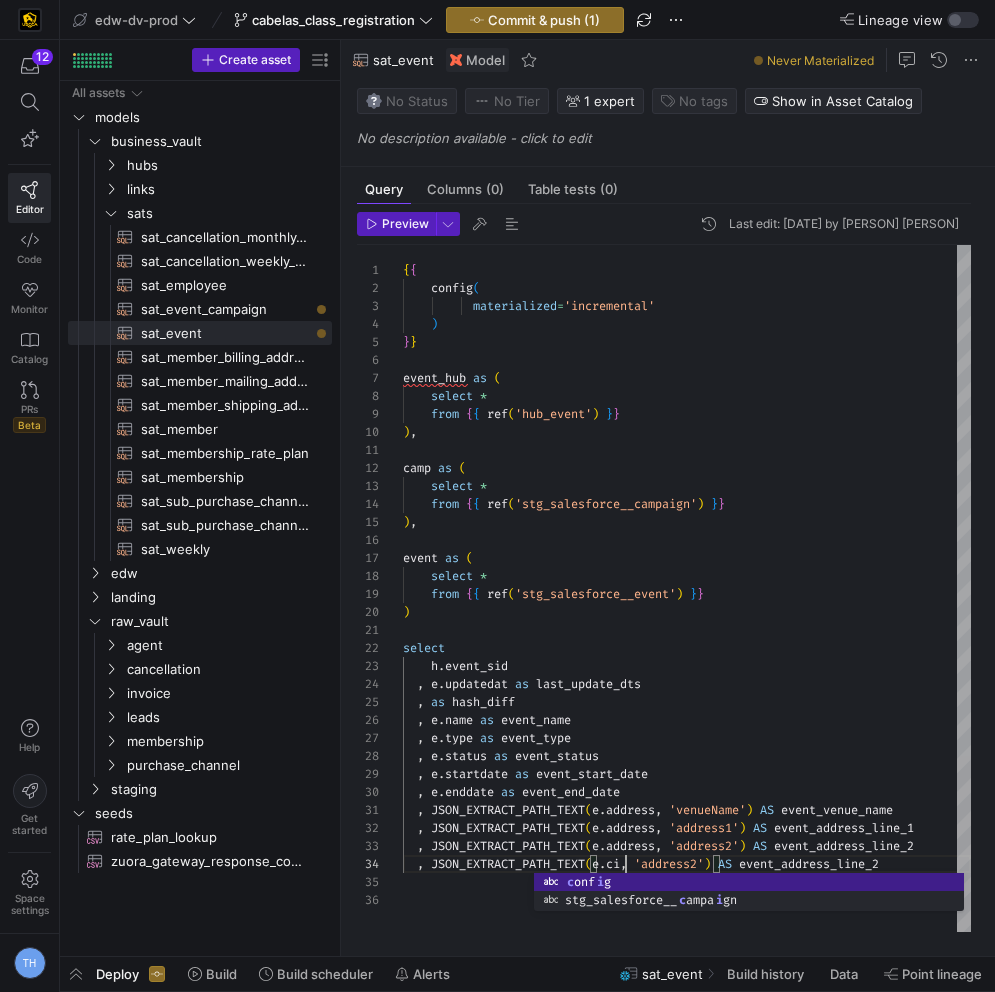 scroll, scrollTop: 54, scrollLeft: 238, axis: both 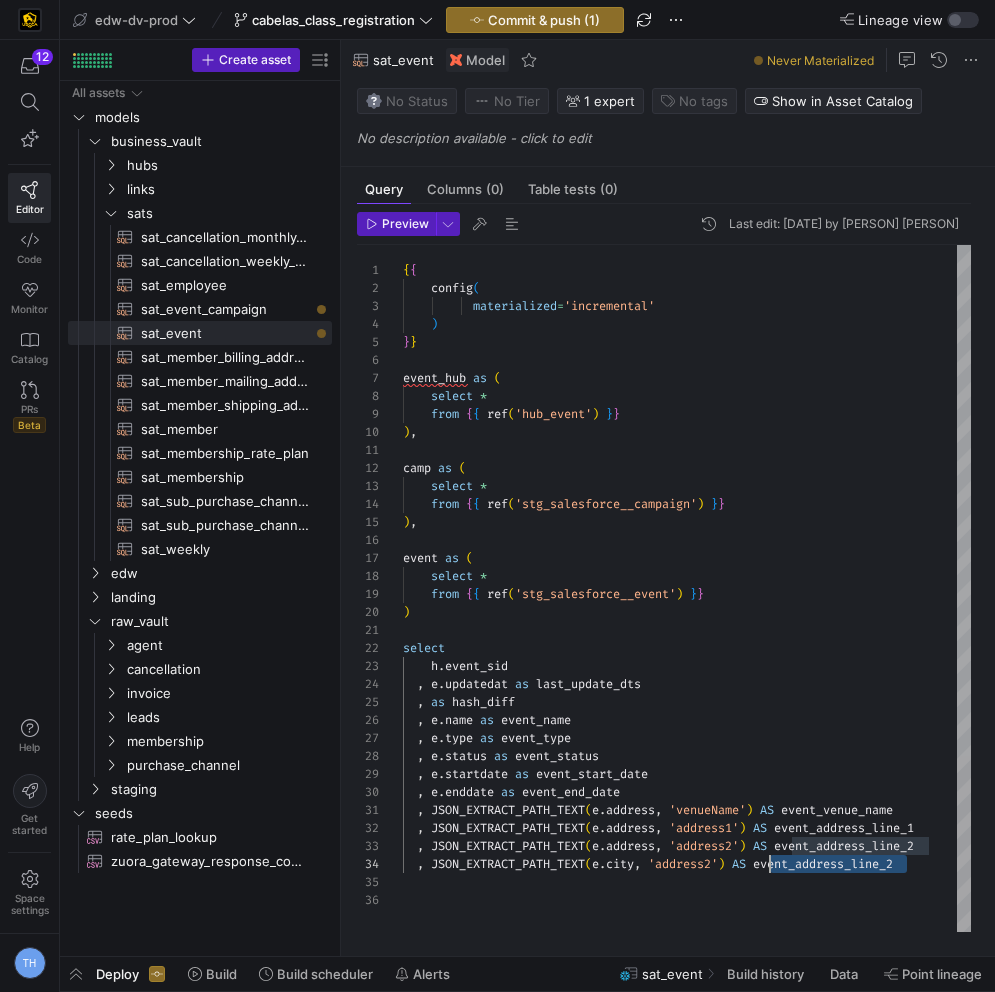 drag, startPoint x: 923, startPoint y: 867, endPoint x: 769, endPoint y: 864, distance: 154.02922 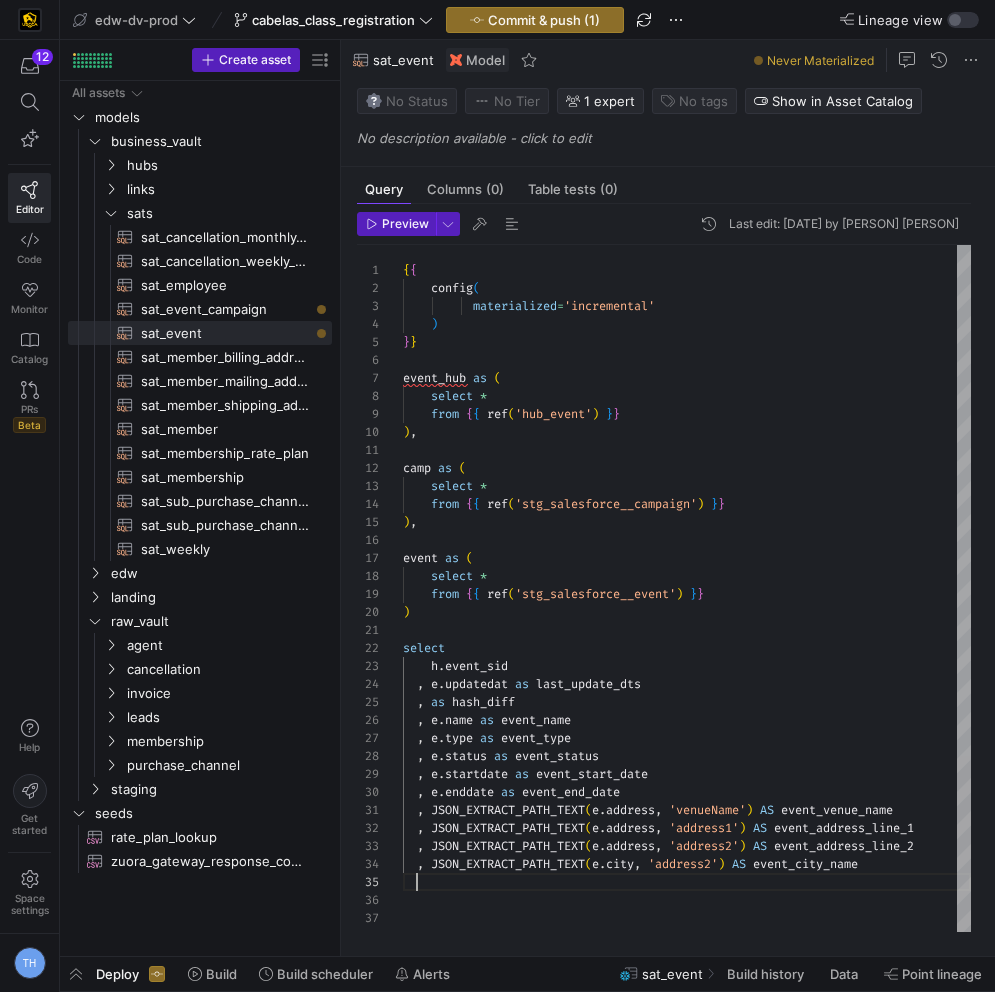 scroll, scrollTop: 72, scrollLeft: 524, axis: both 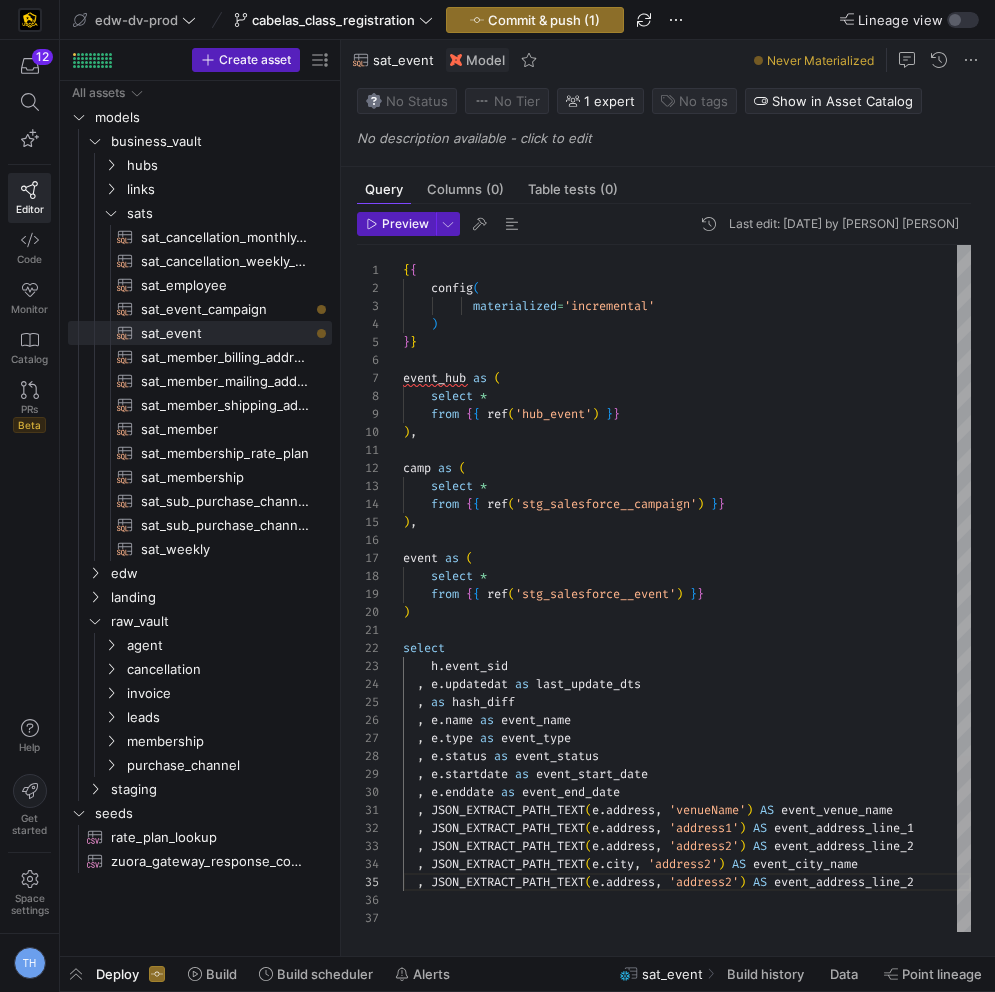 click on "event_address_line_2
, JSON_EXTRACT_PATH_TEXT ( e . address ,  'city' ) AS event_city_name
," at bounding box center [687, 588] 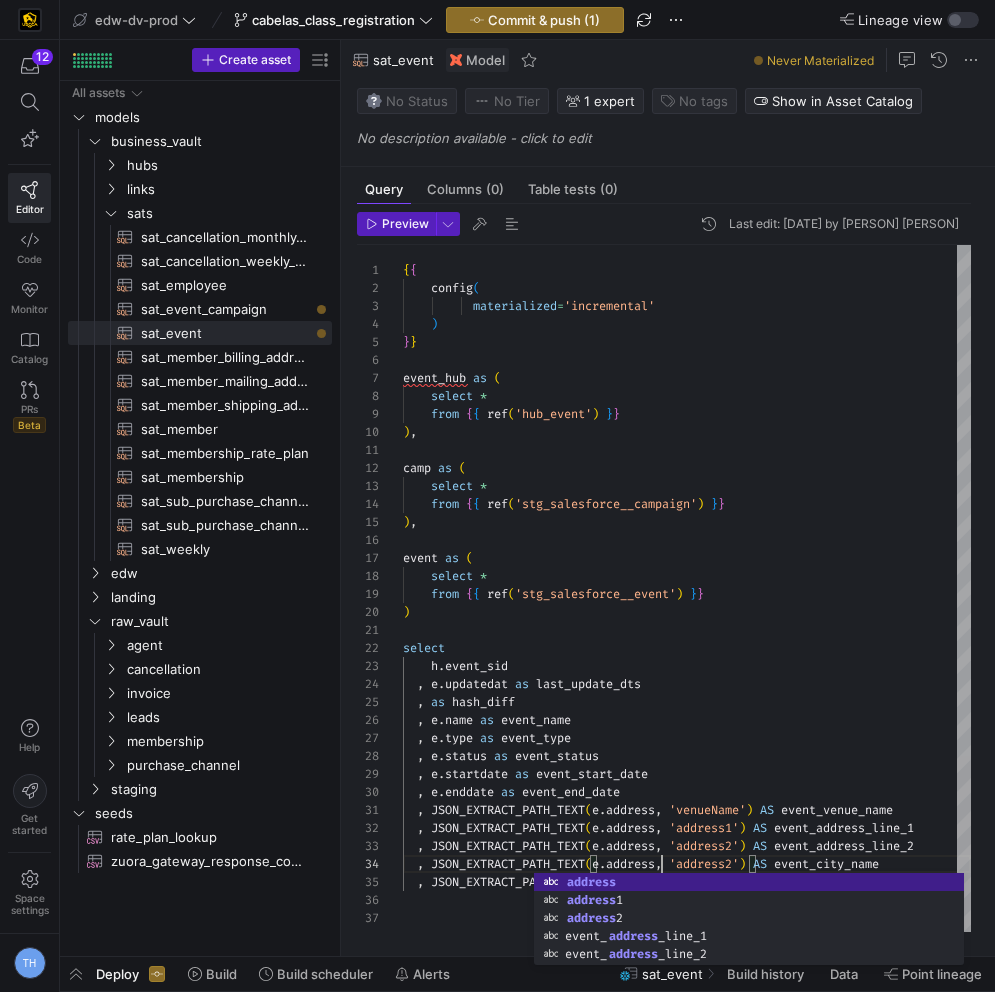 click on "event_address_line_2" at bounding box center (687, 588) 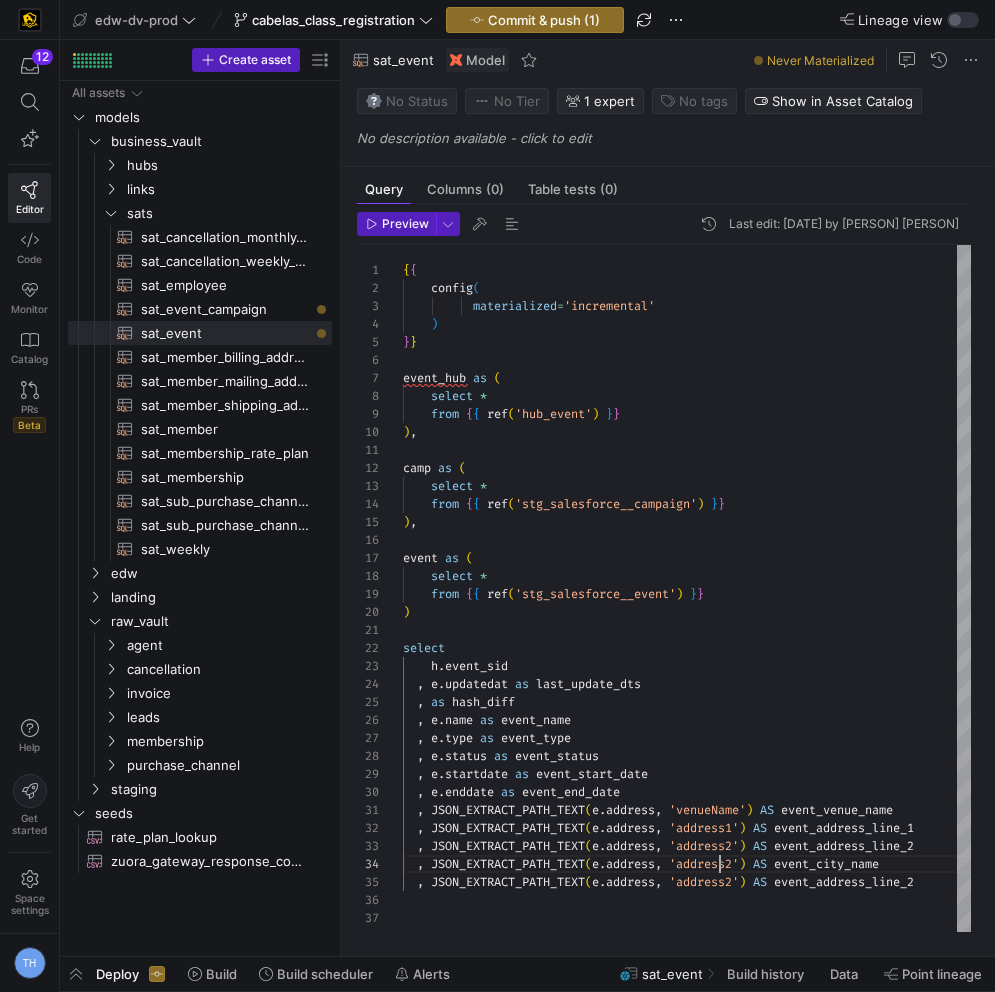 click on "event_address_line_2" at bounding box center [687, 588] 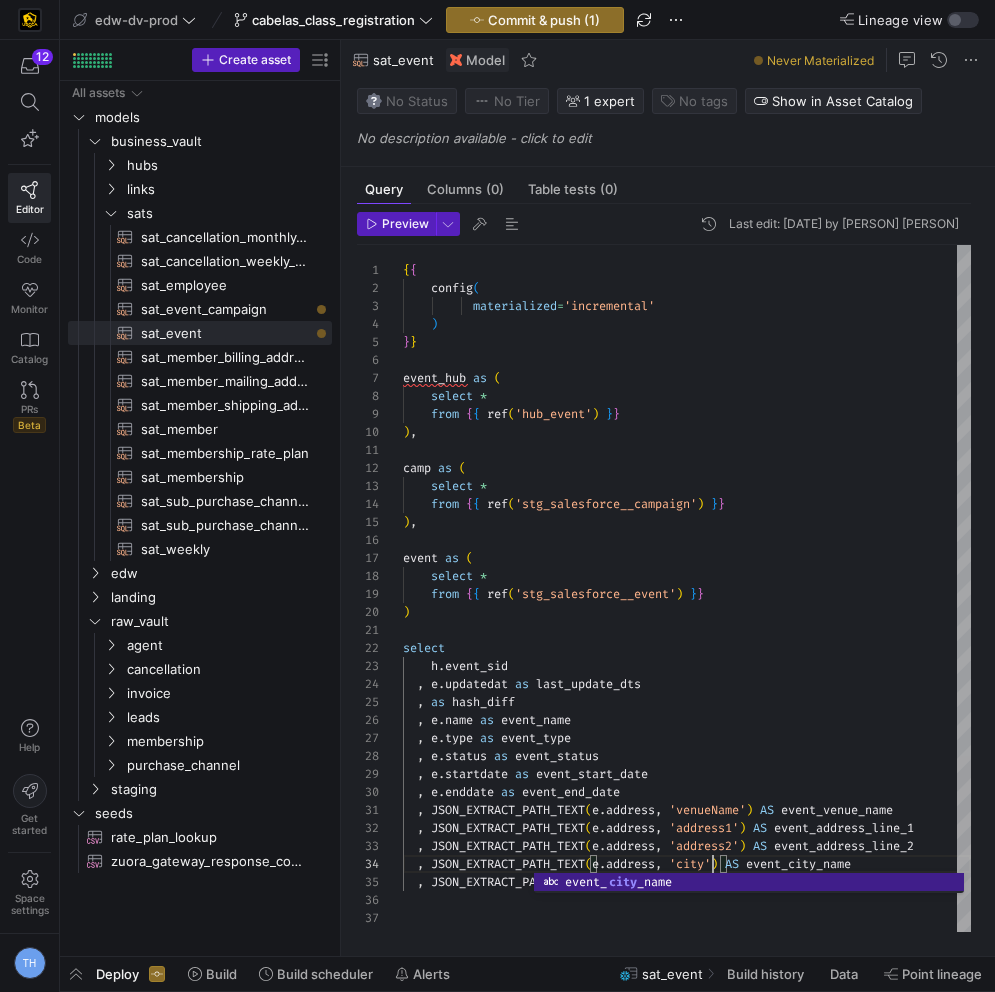 scroll, scrollTop: 54, scrollLeft: 310, axis: both 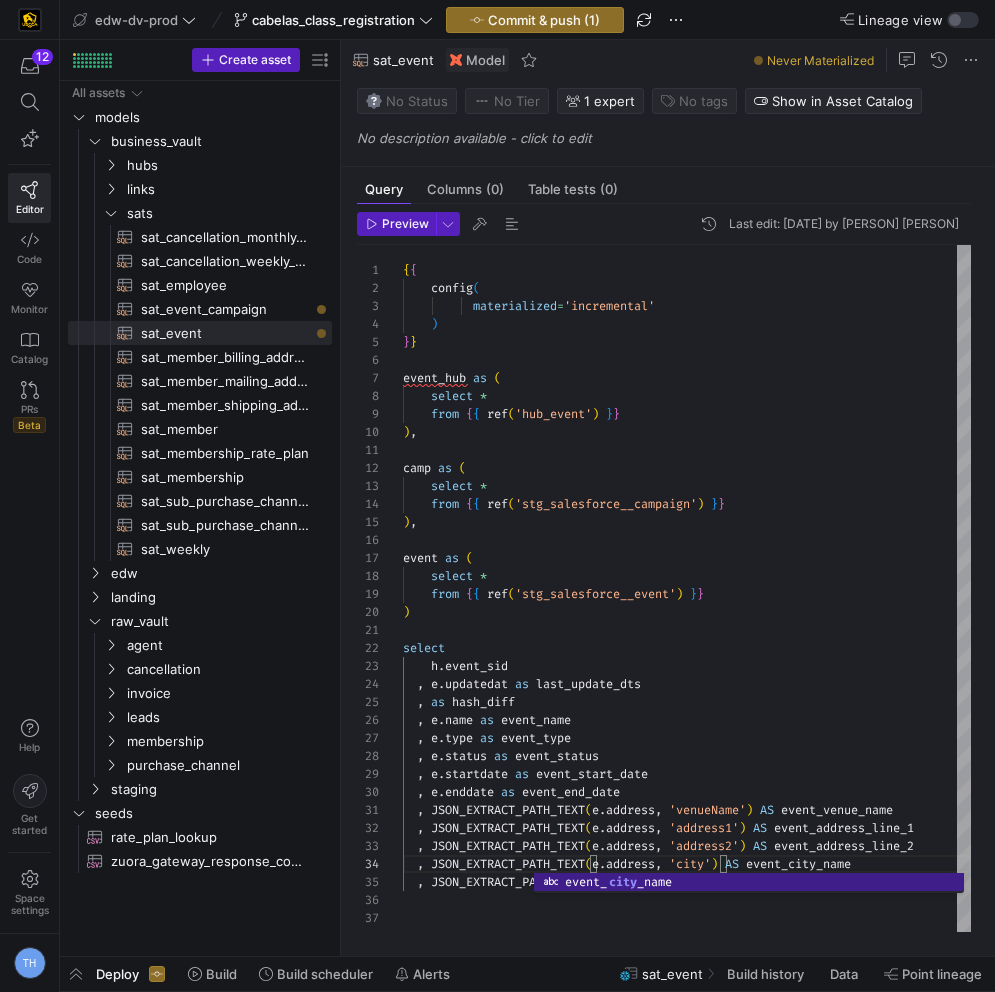 click on "event_address_line_2" at bounding box center [687, 588] 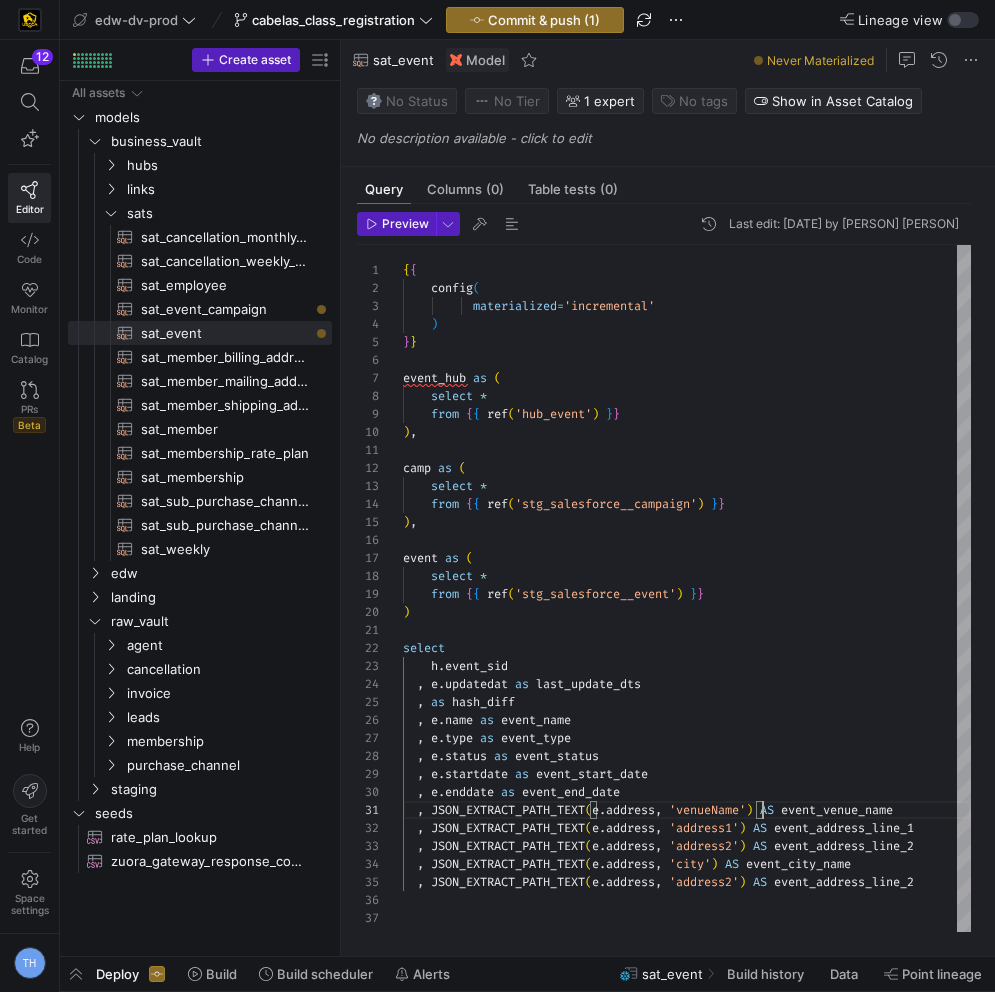 click on "event_address_line_2" at bounding box center (687, 588) 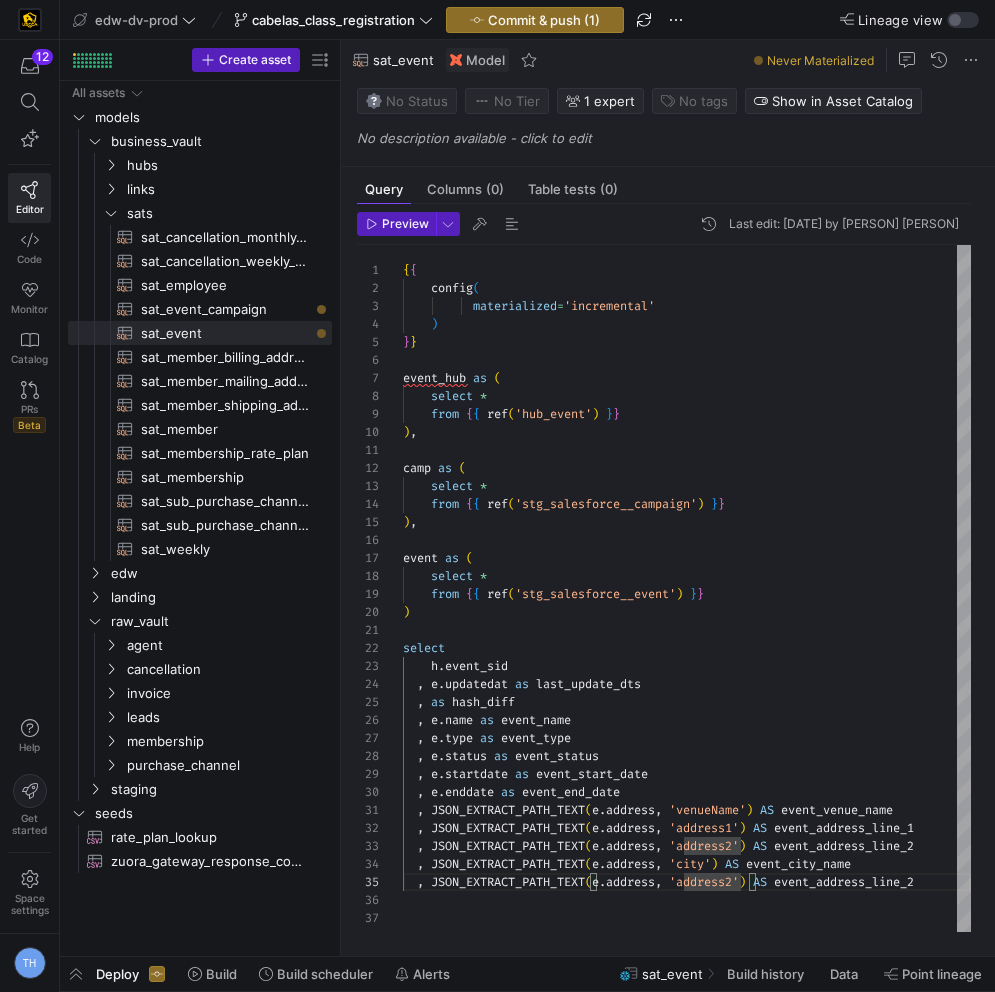 click on "event_address_line_2" at bounding box center (687, 588) 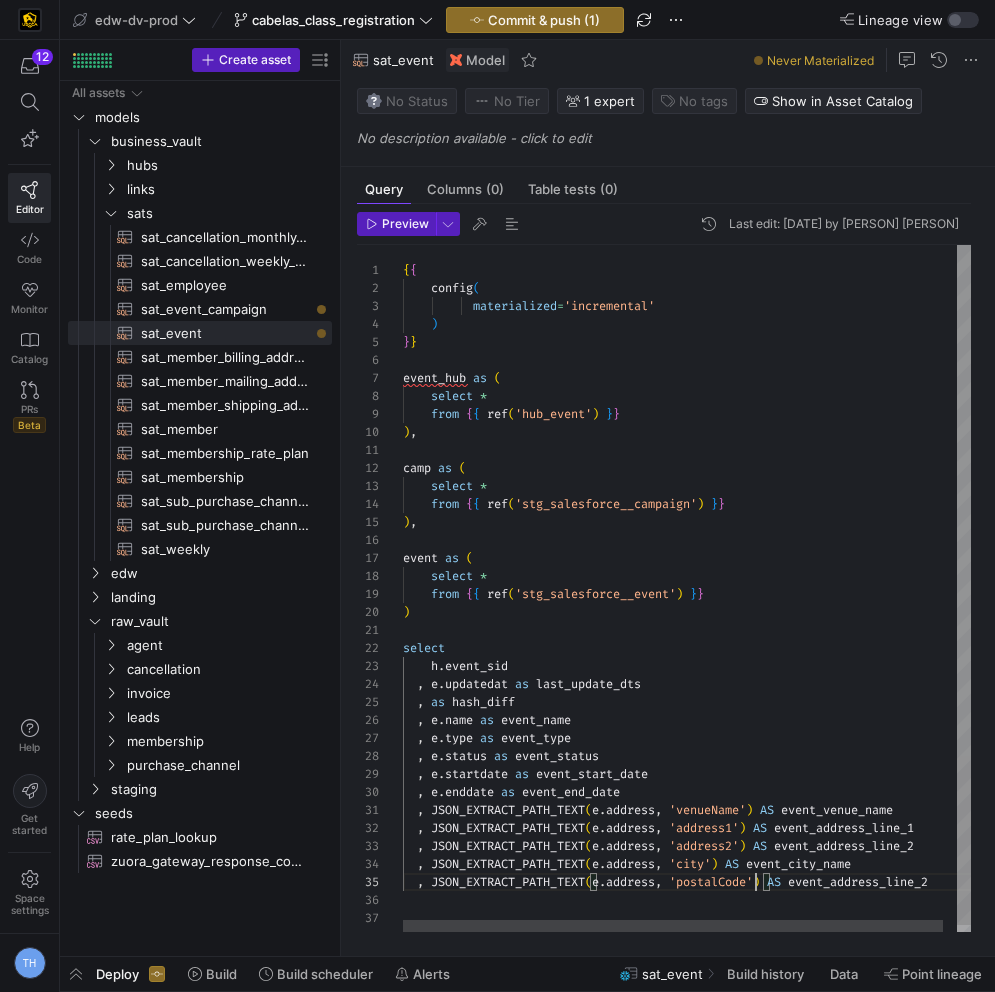scroll, scrollTop: 72, scrollLeft: 353, axis: both 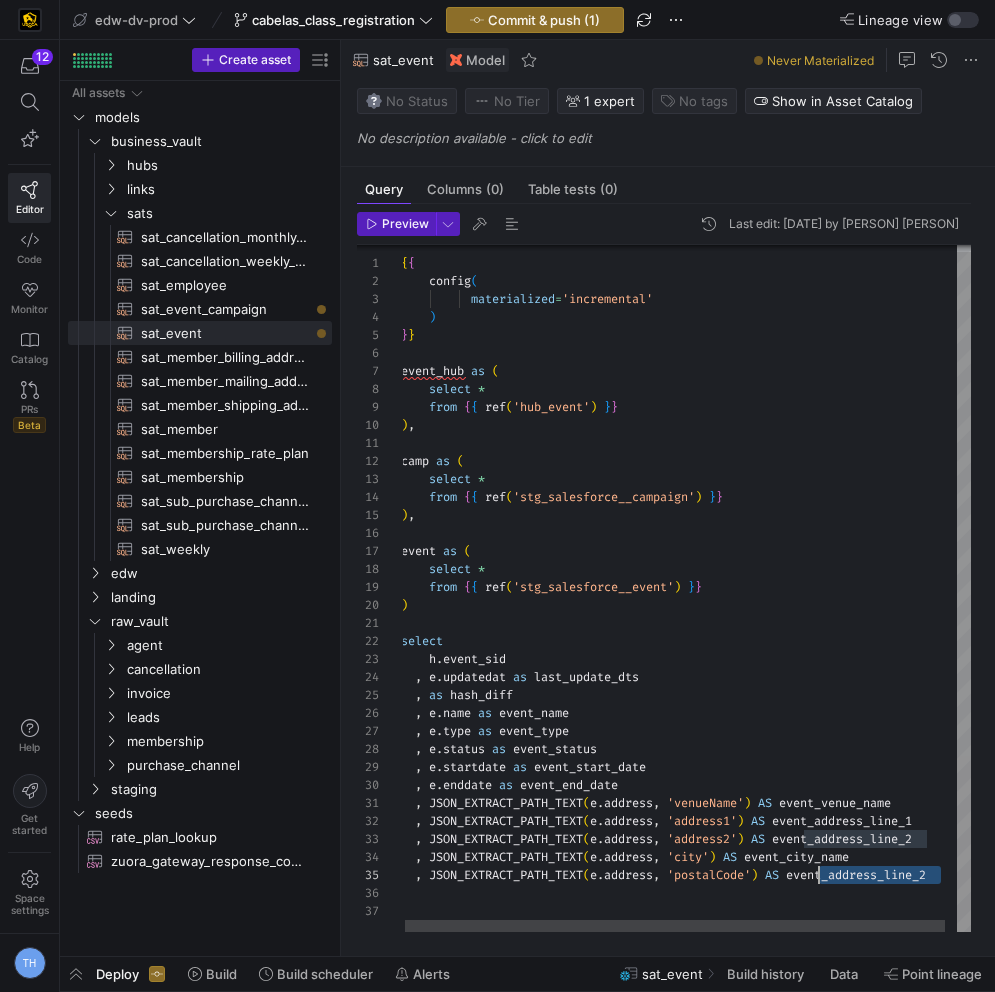 drag, startPoint x: 950, startPoint y: 874, endPoint x: 799, endPoint y: 874, distance: 151 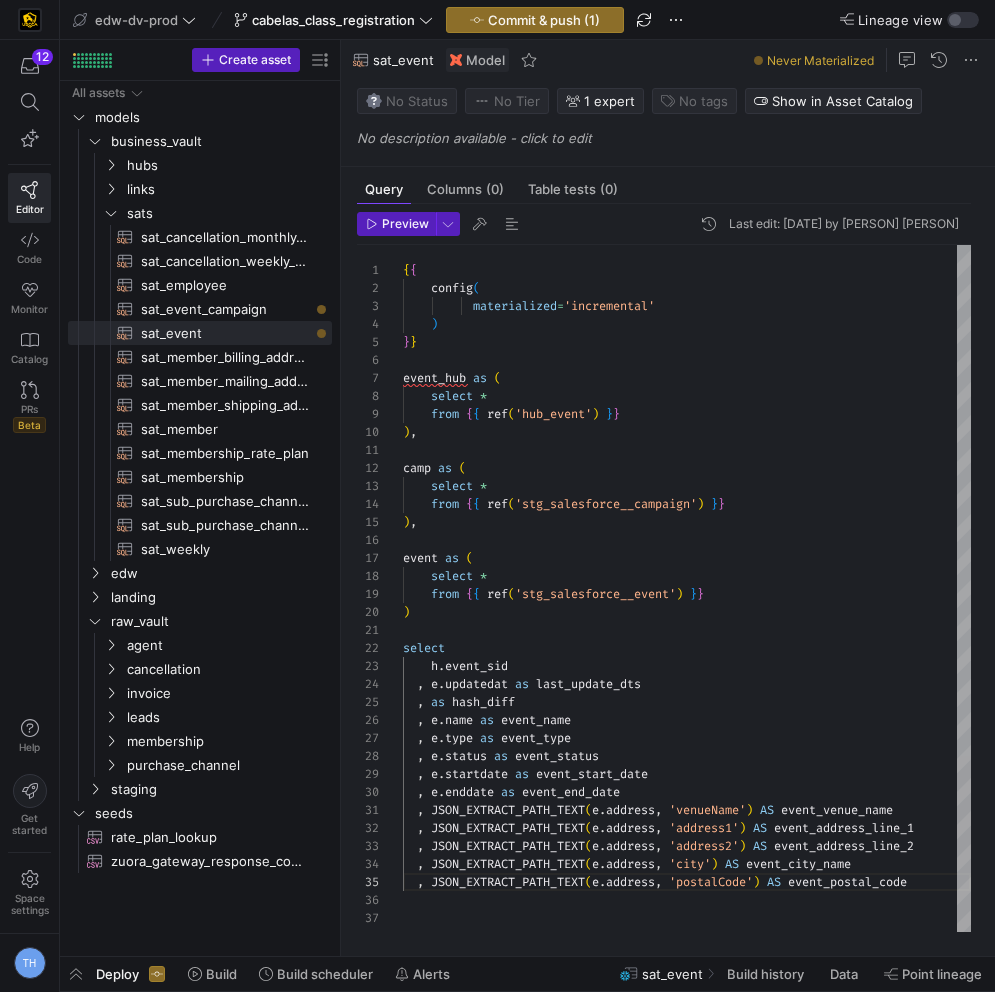 click on "event_address_line_2" at bounding box center [687, 588] 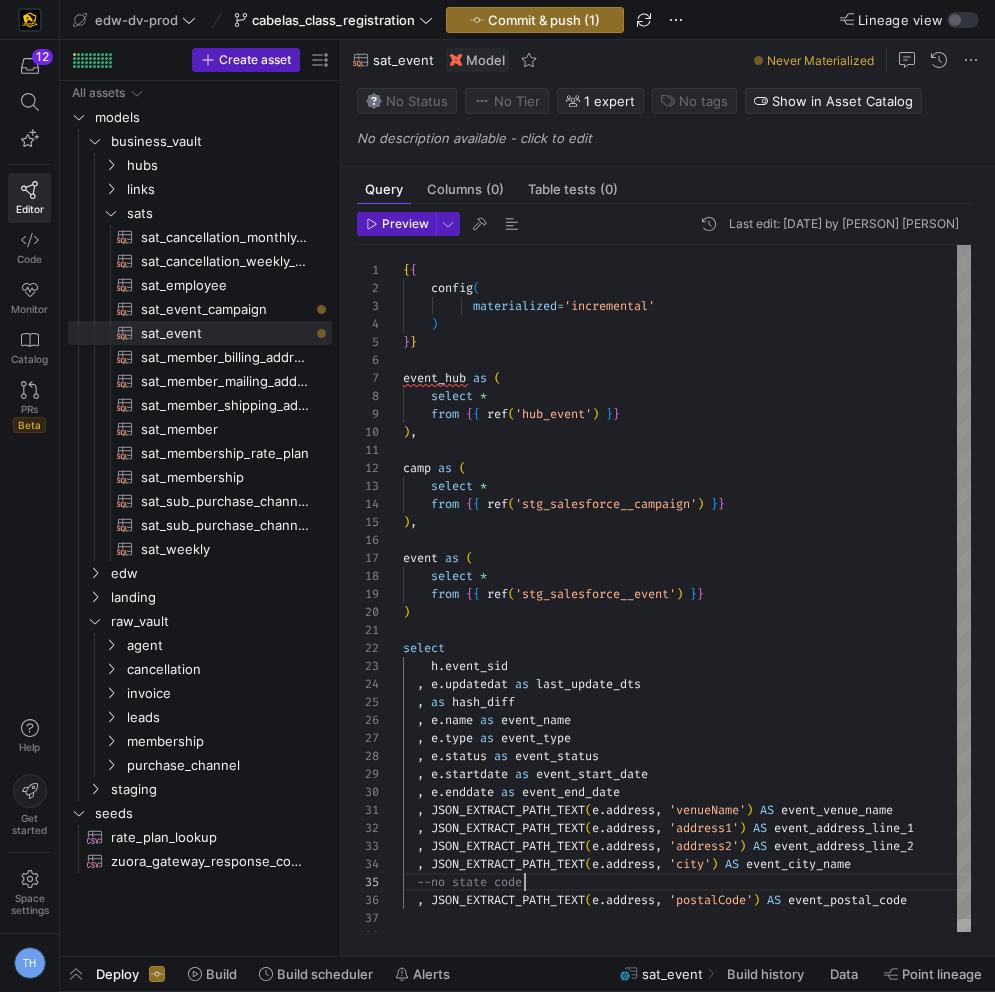 scroll, scrollTop: 72, scrollLeft: 122, axis: both 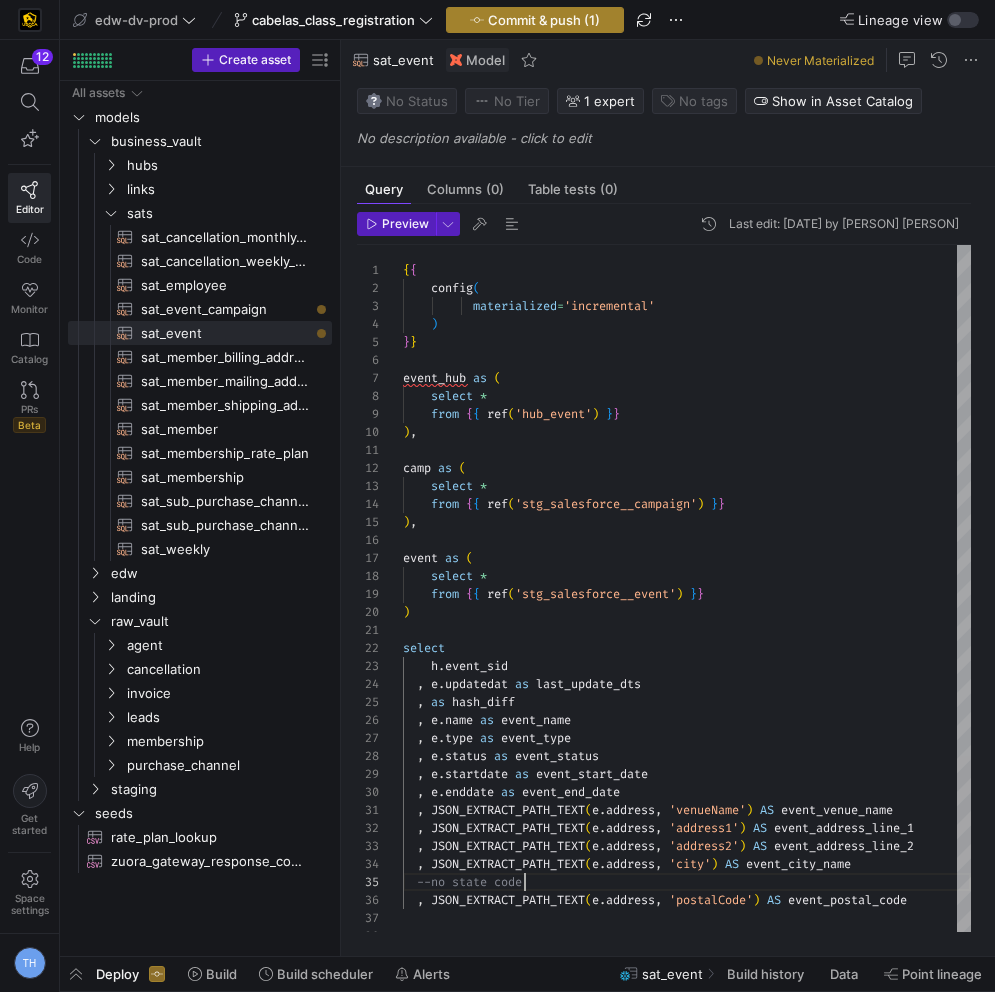 type on ", JSON_EXTRACT_PATH_TEXT(e.address, 'venueName') AS event_venue_name
, JSON_EXTRACT_PATH_TEXT(e.address, 'address1') AS event_address_line_1
, JSON_EXTRACT_PATH_TEXT(e.address, 'address2') AS event_address_line_2
, JSON_EXTRACT_PATH_TEXT(e.address, 'city') AS event_city_name
--no state code
, JSON_EXTRACT_PATH_TEXT(e.address, 'postalCode') AS event_postal_code" 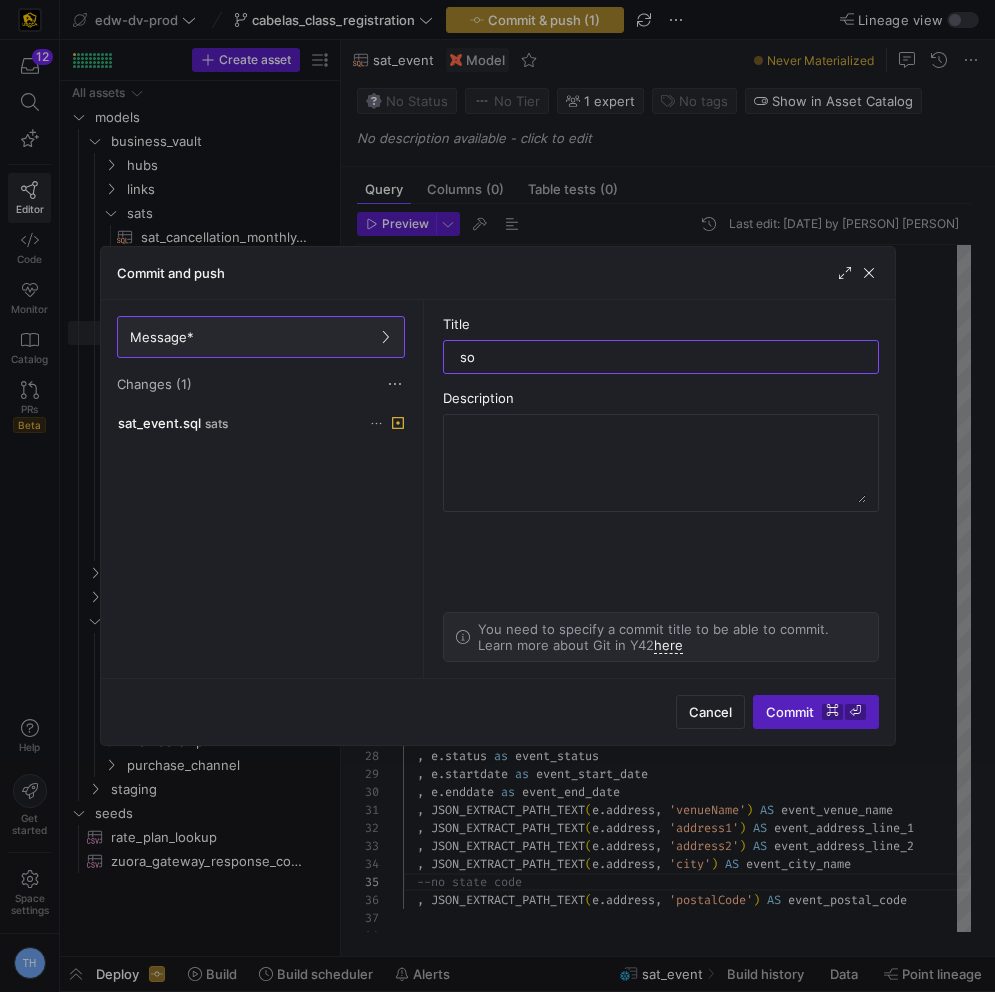 type on "s" 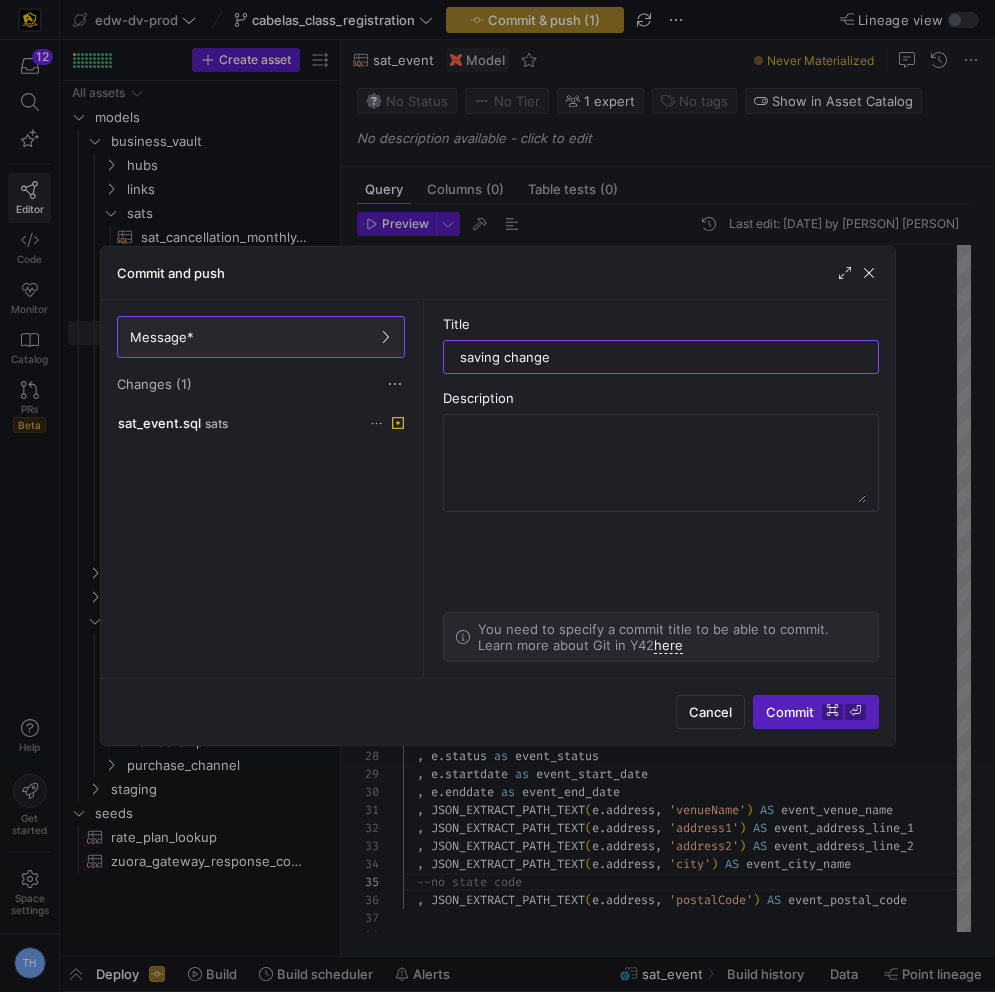 type on "saving changes" 